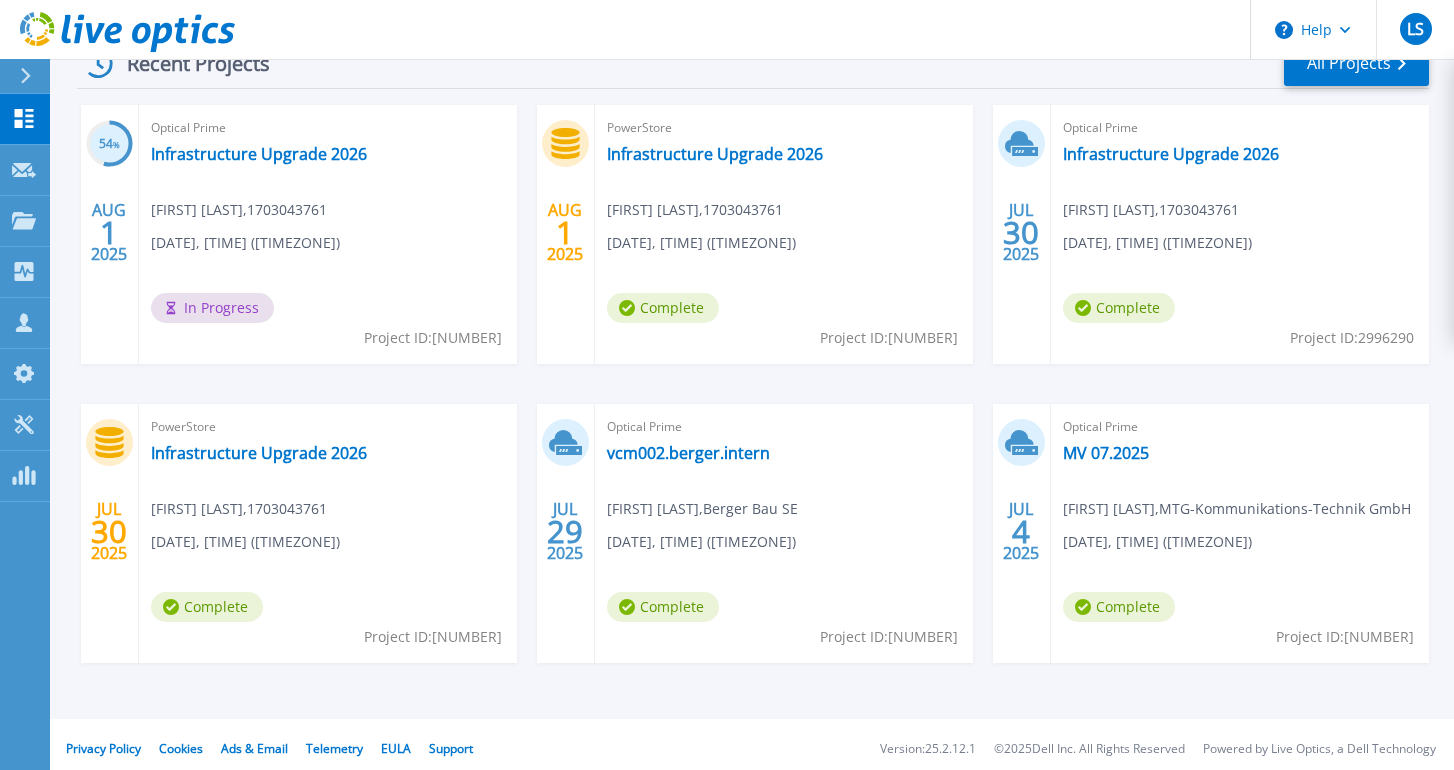 scroll, scrollTop: 332, scrollLeft: 0, axis: vertical 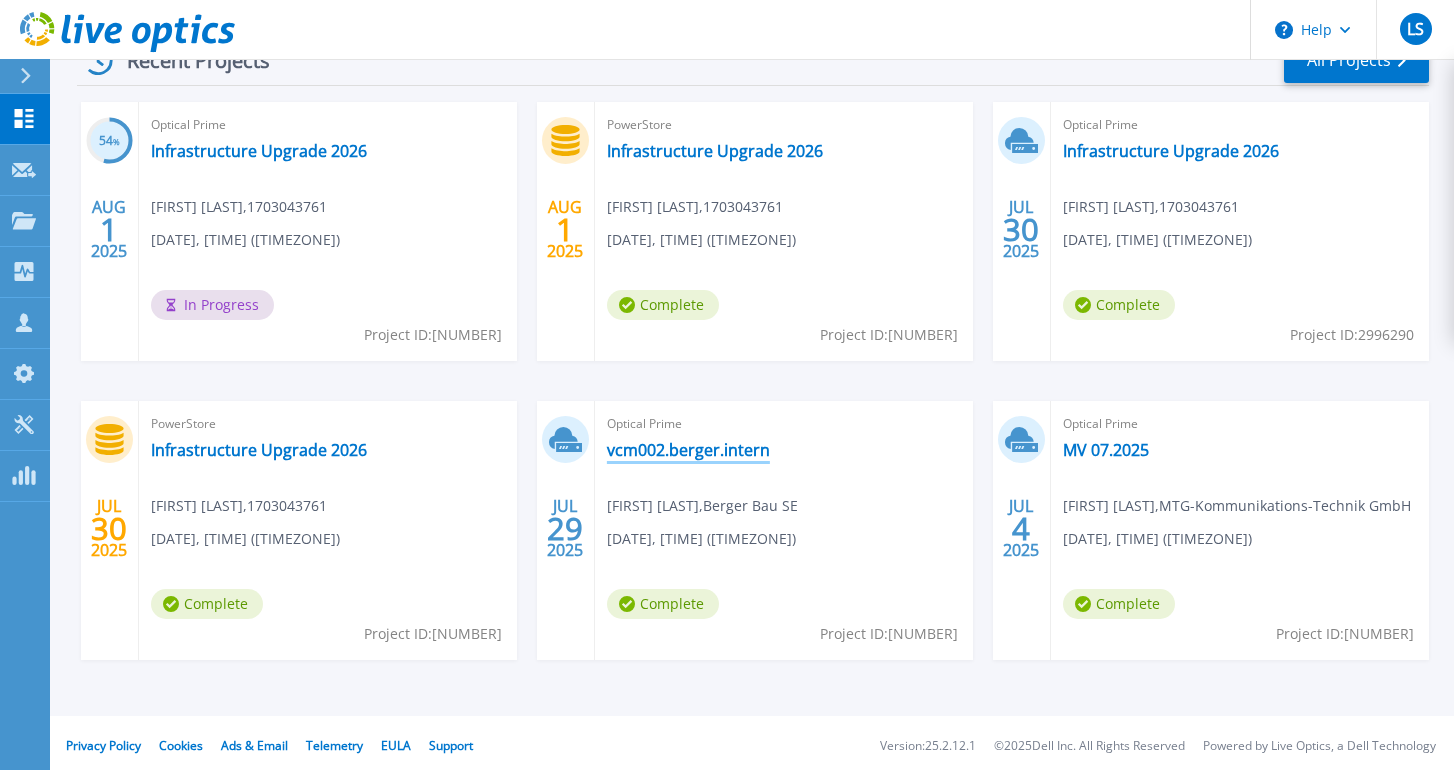 click on "vcm002.berger.intern" at bounding box center (688, 450) 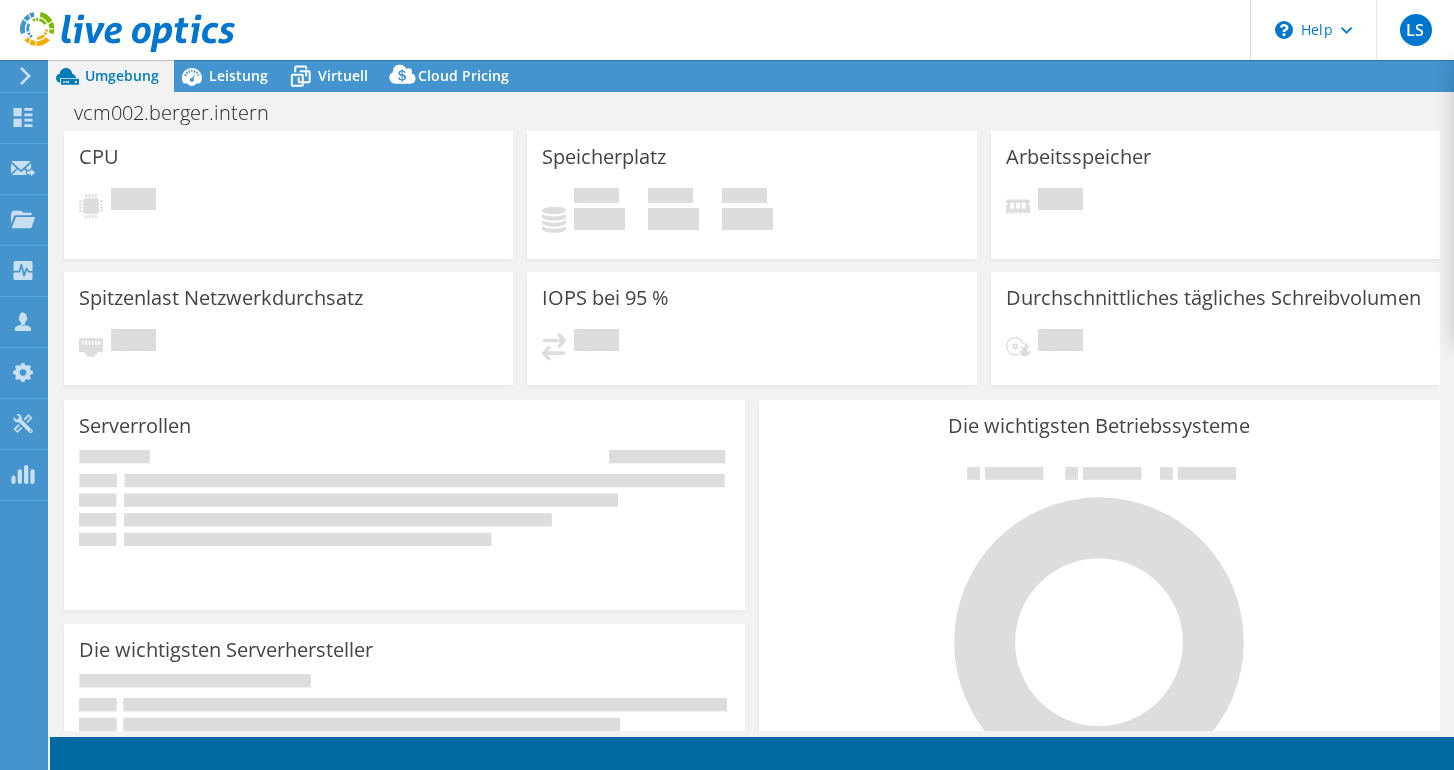 scroll, scrollTop: 0, scrollLeft: 0, axis: both 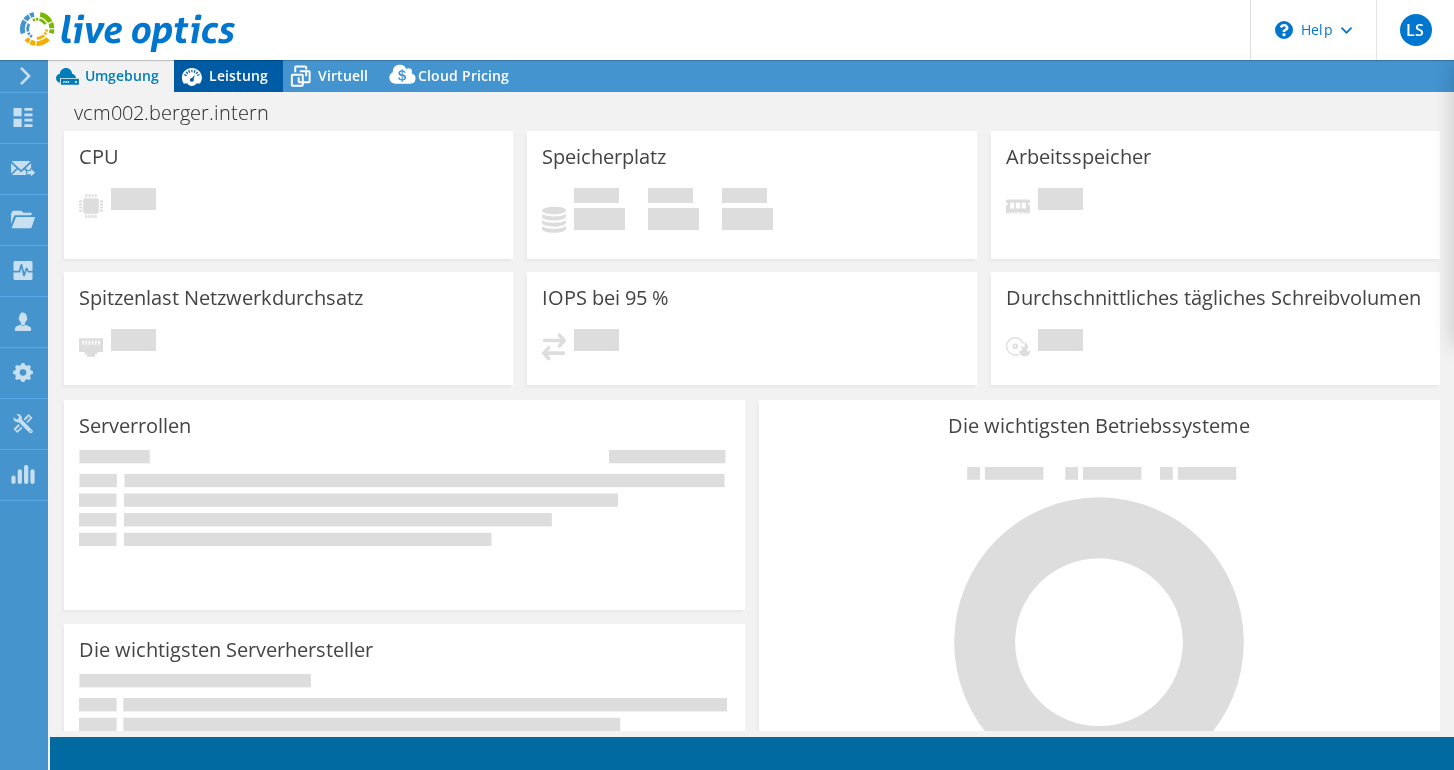 select on "EUFrankfurt" 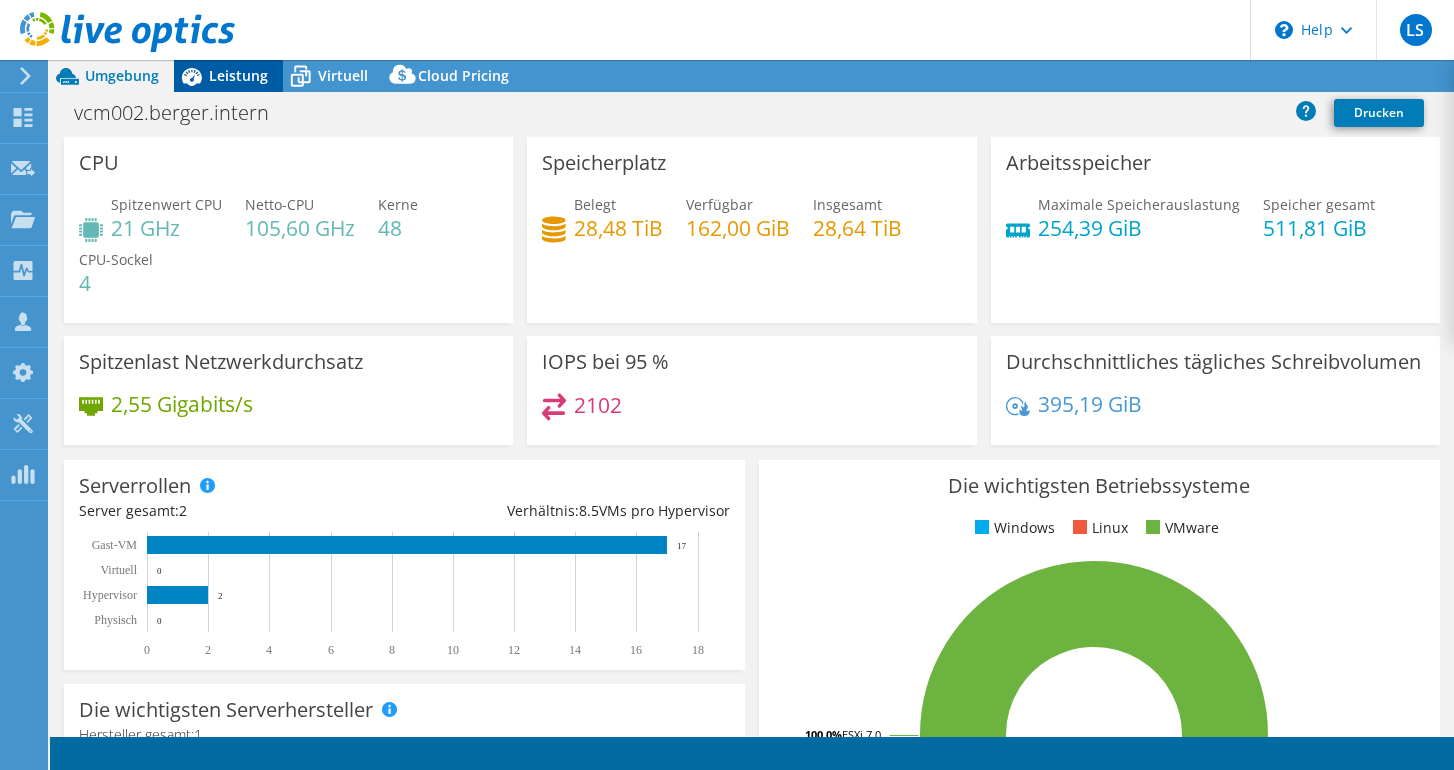 click on "Leistung" at bounding box center [238, 75] 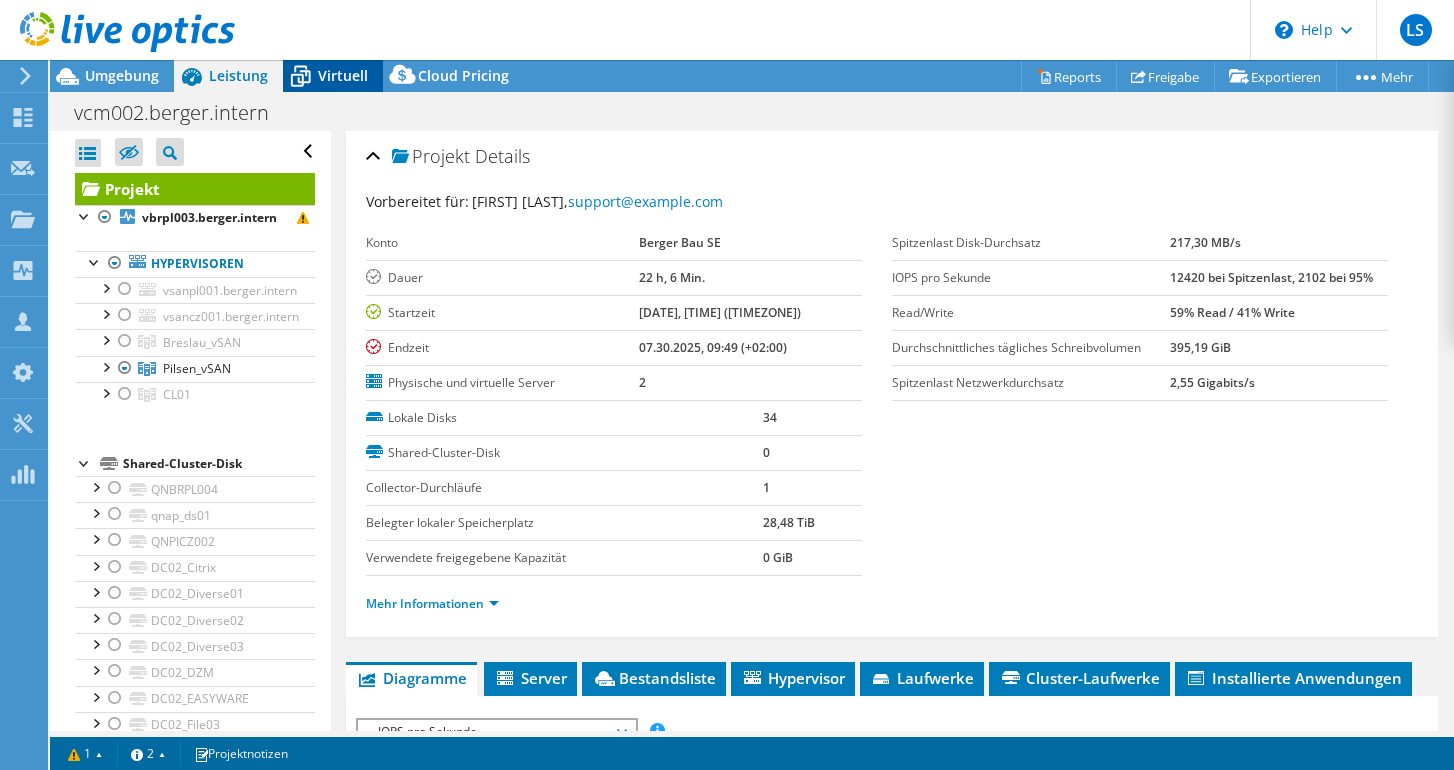 click on "Virtuell" at bounding box center [333, 76] 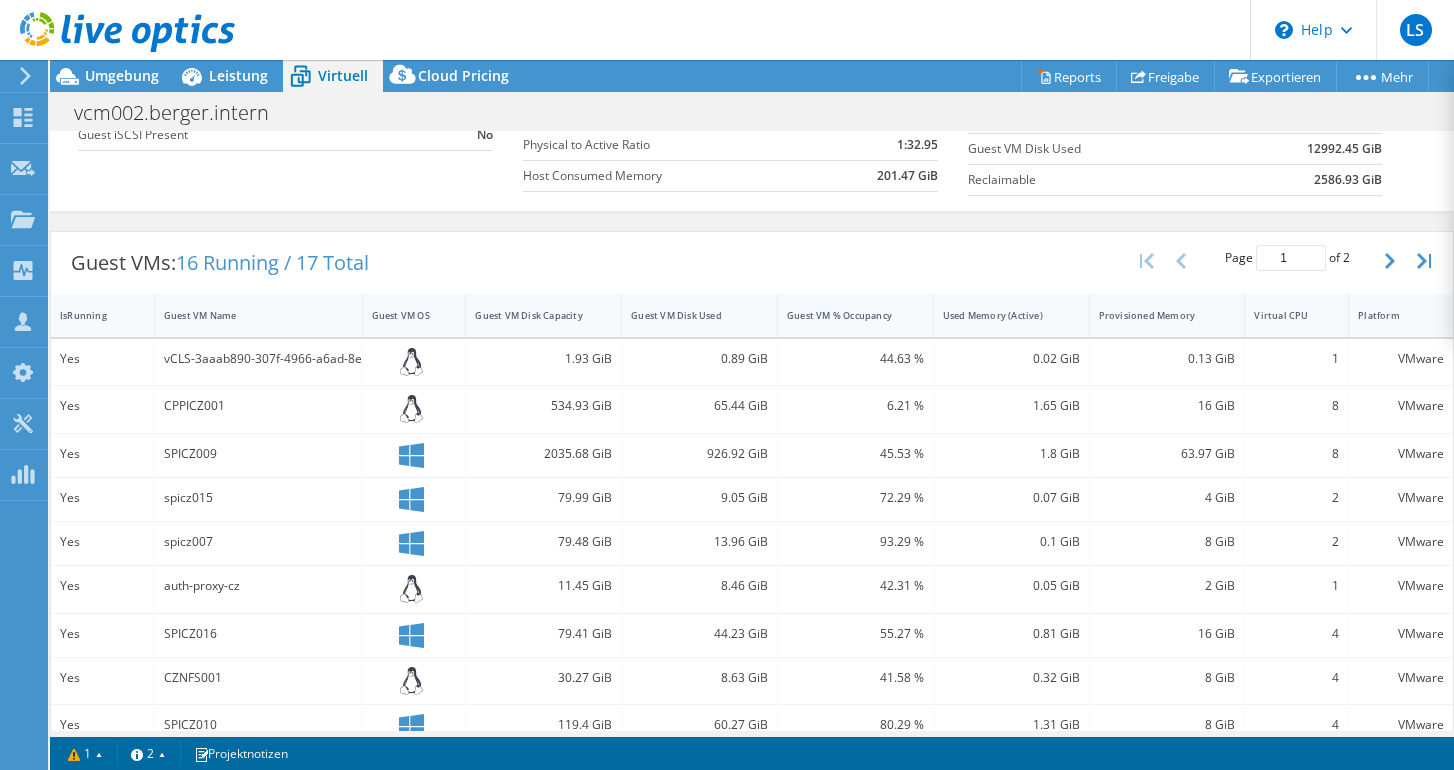 scroll, scrollTop: 299, scrollLeft: 0, axis: vertical 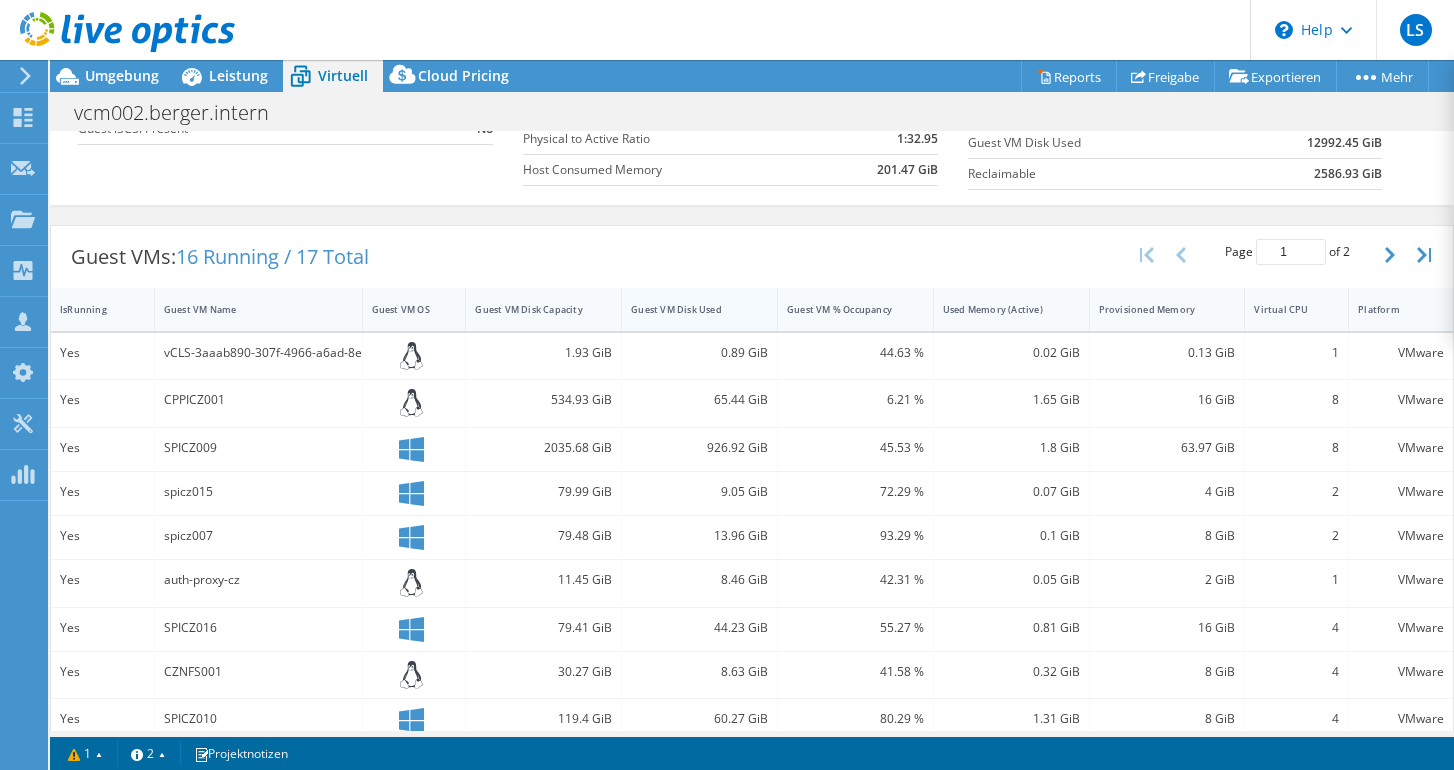 click on "Guest VM Disk Used" at bounding box center [687, 309] 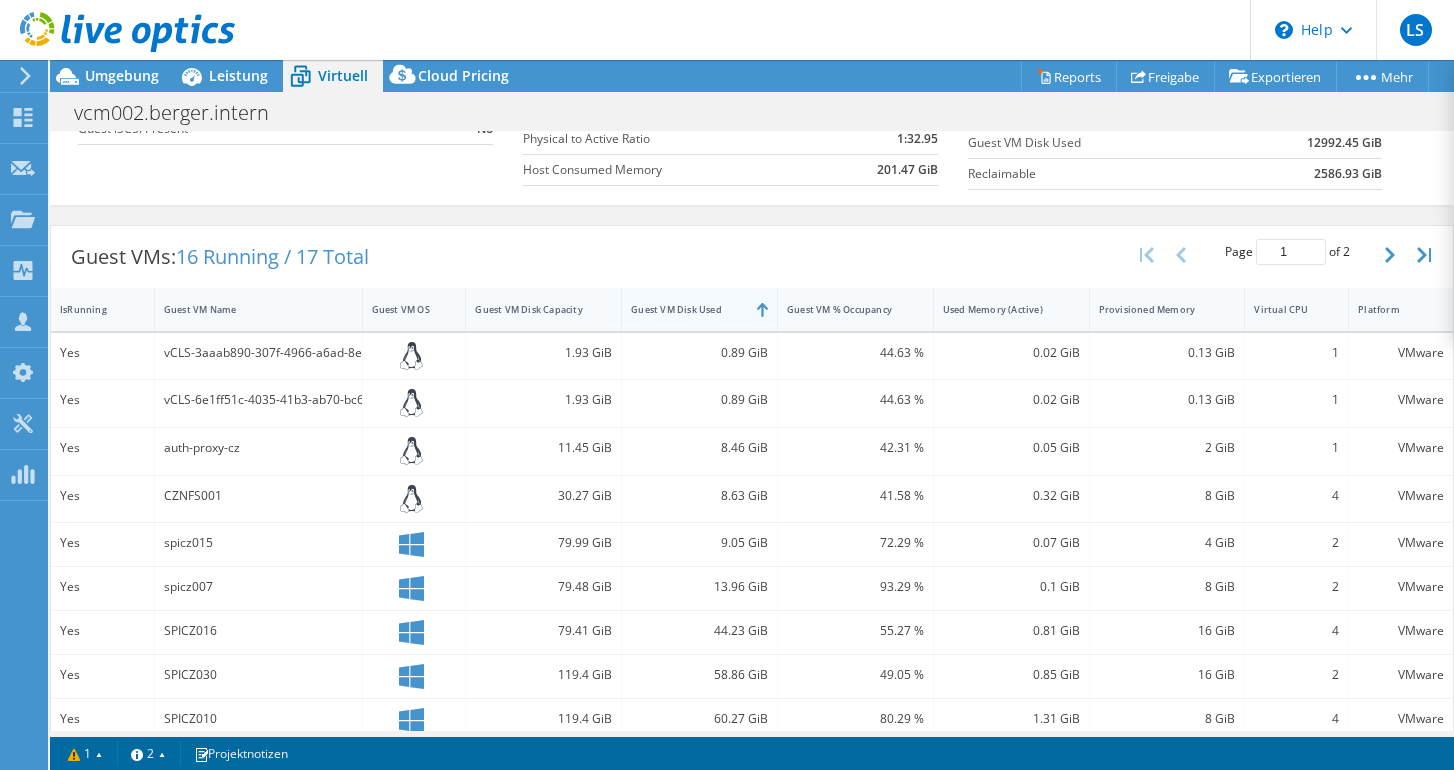 click on "Guest VM Disk Used" at bounding box center [687, 309] 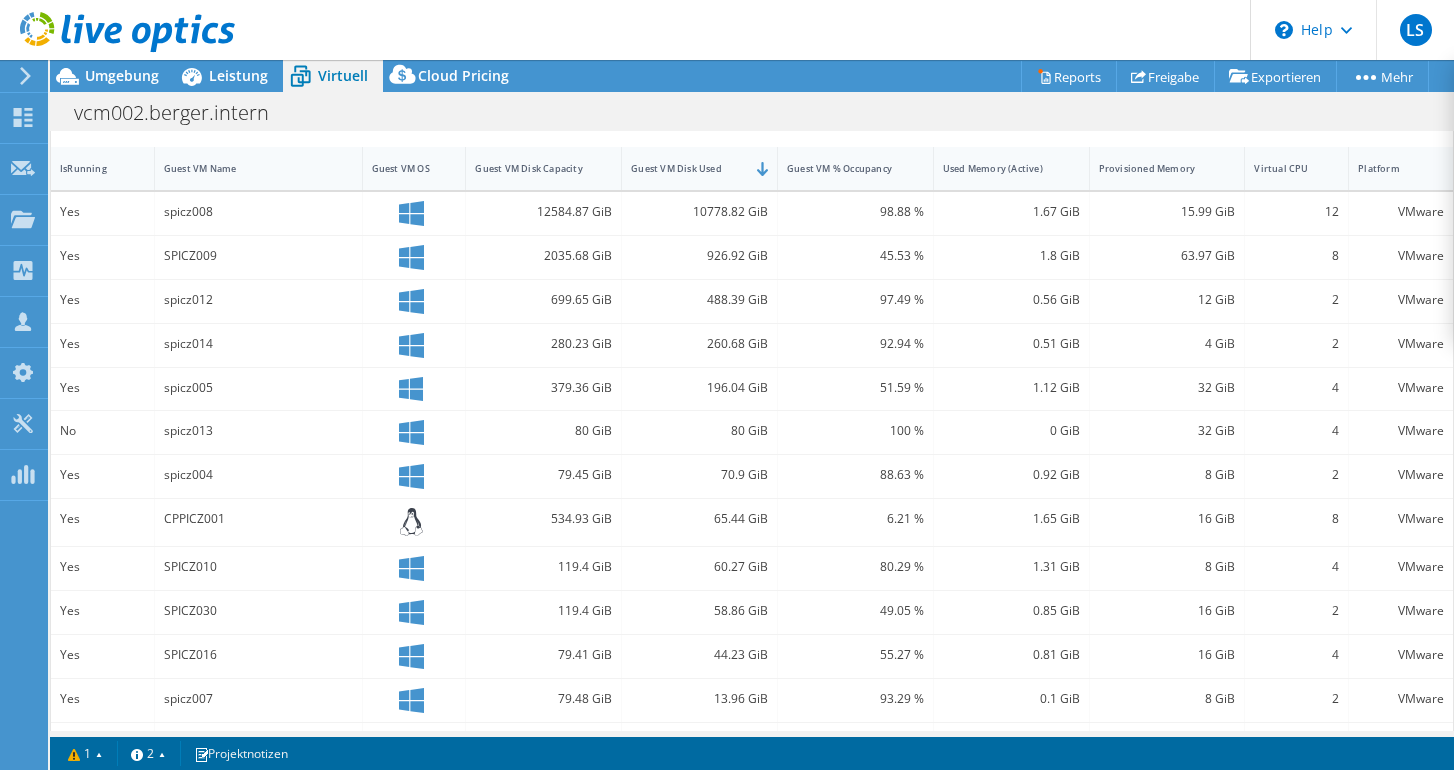 scroll, scrollTop: 430, scrollLeft: 0, axis: vertical 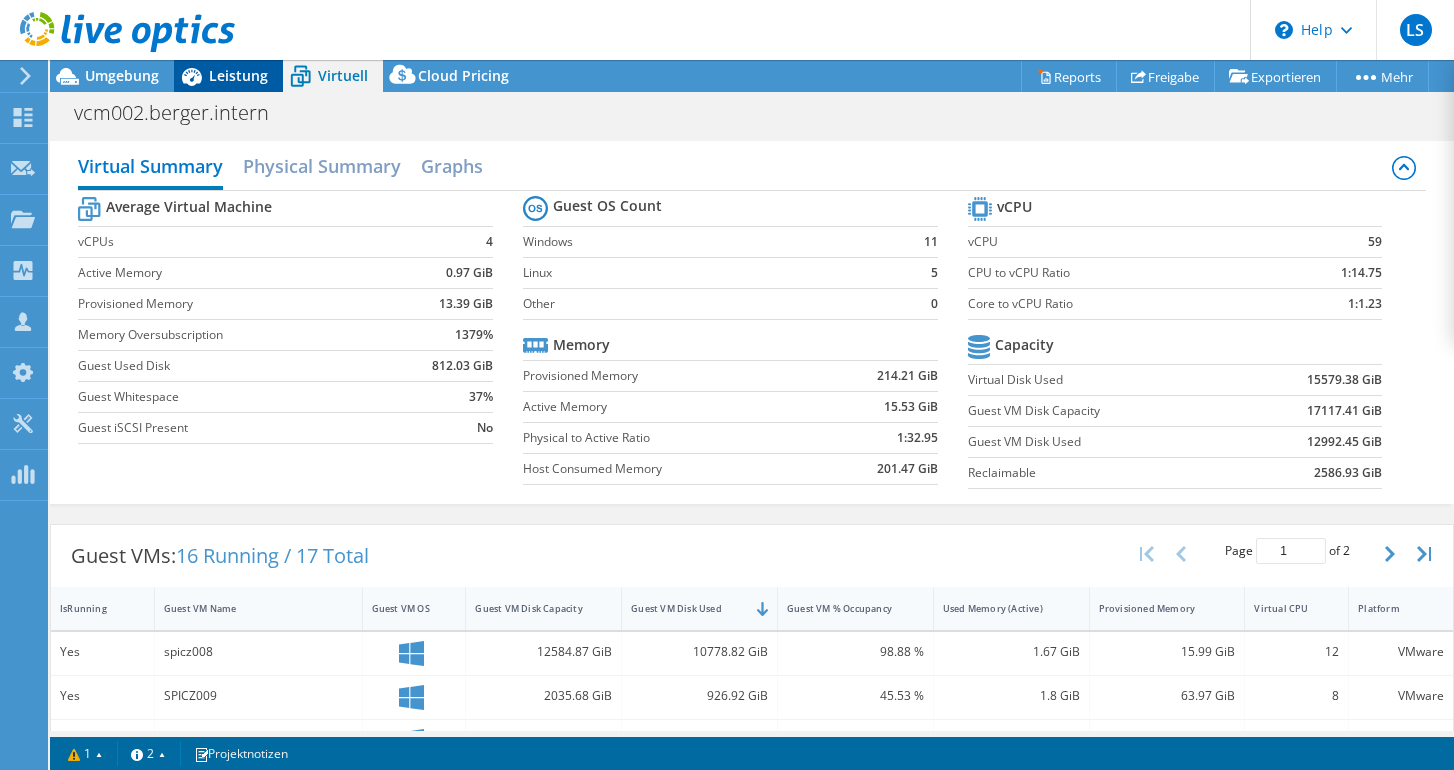 click on "Leistung" at bounding box center (238, 75) 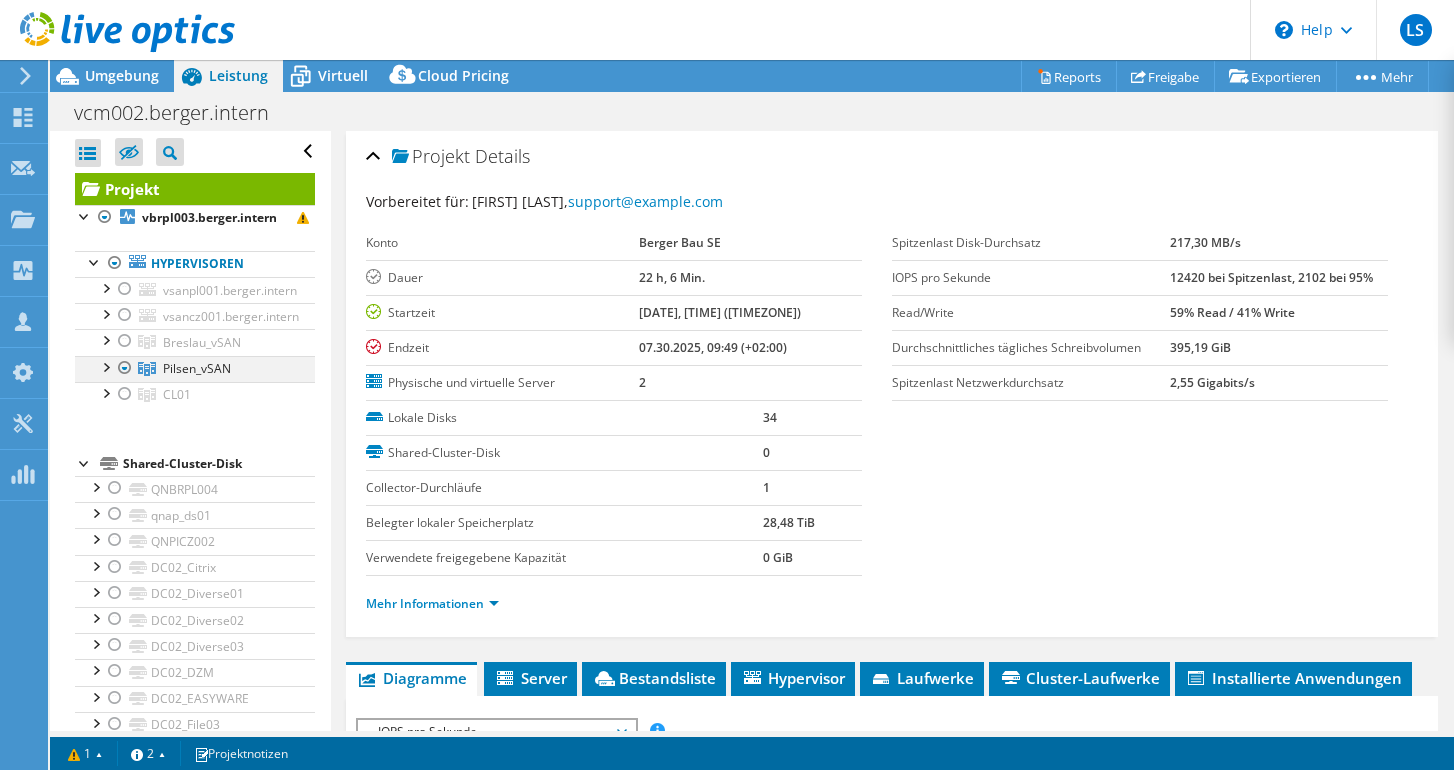 click at bounding box center (125, 368) 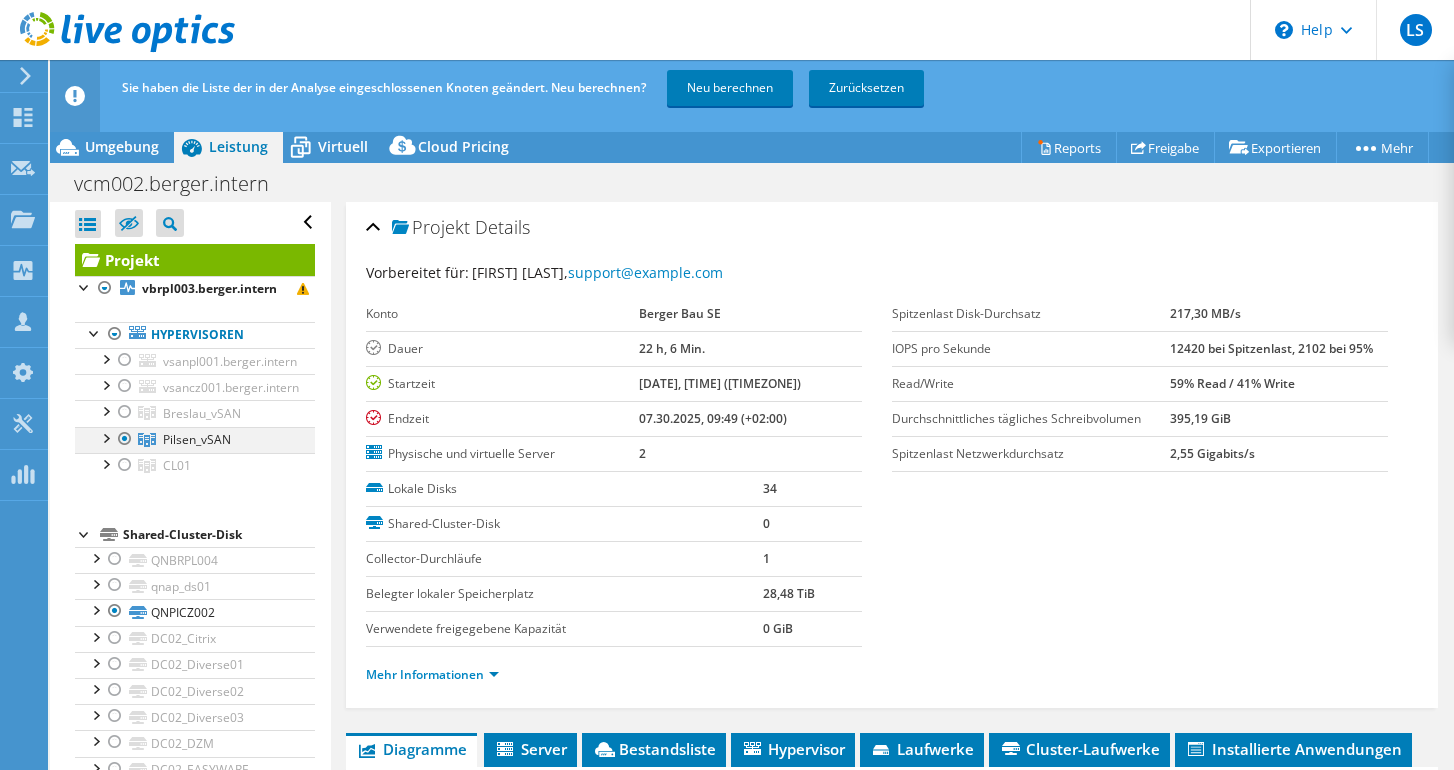 click at bounding box center [125, 439] 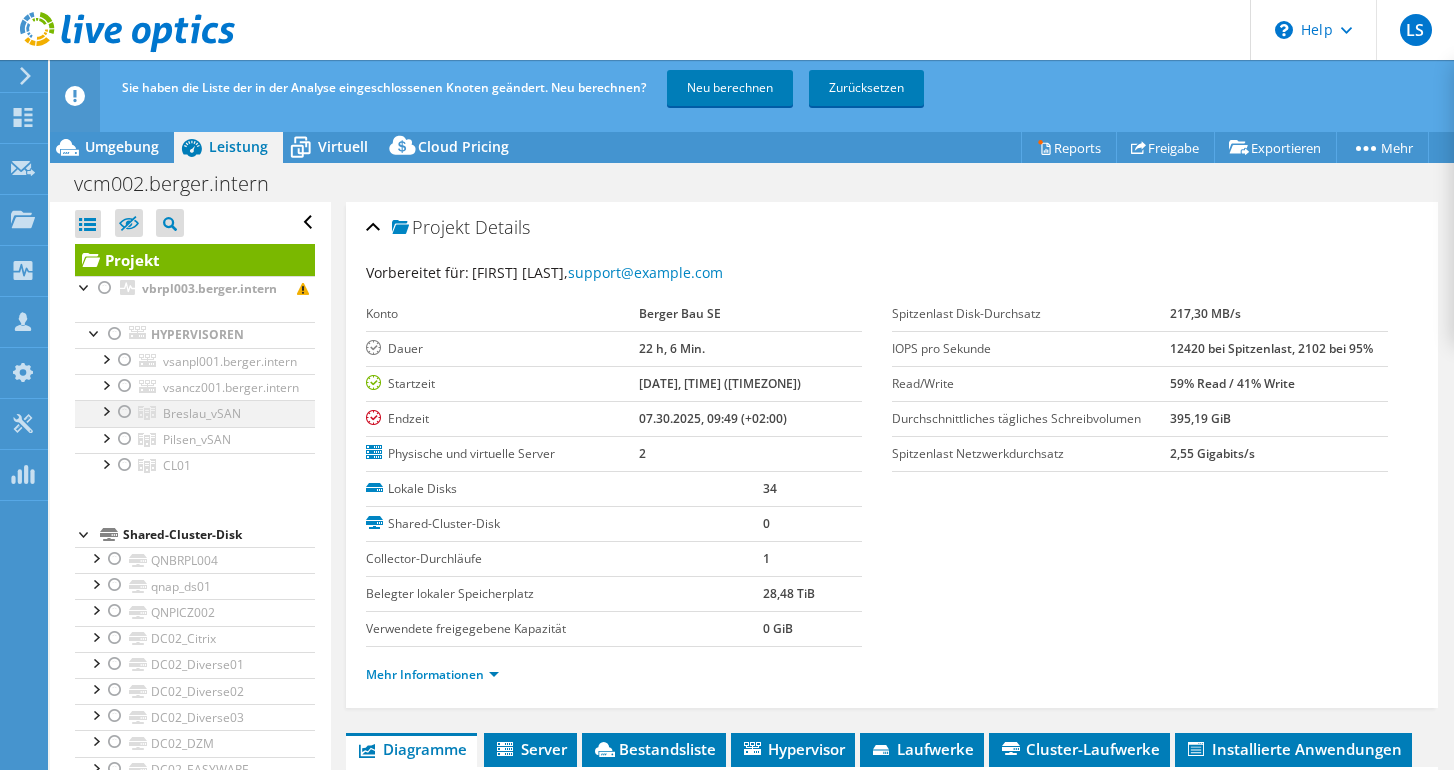 click at bounding box center (125, 412) 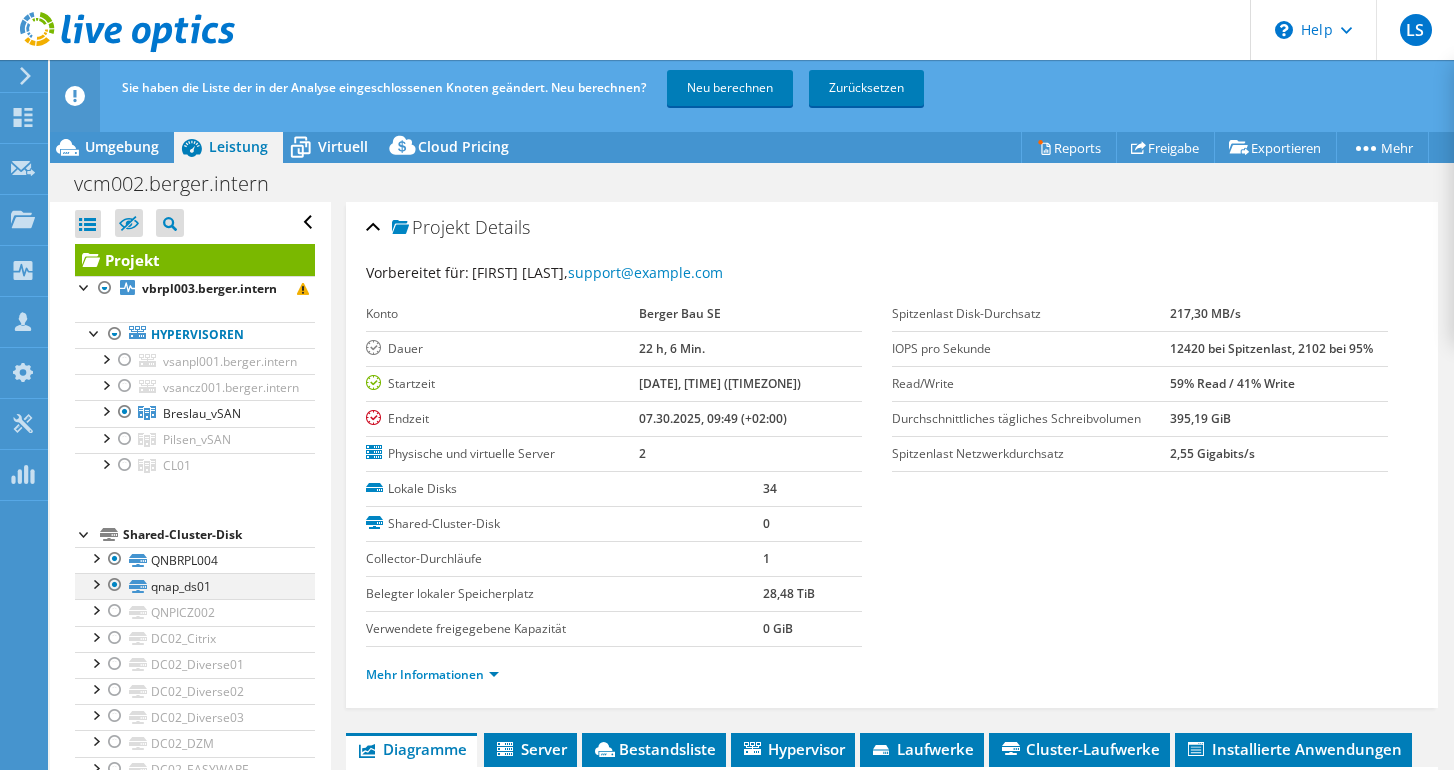 click at bounding box center [115, 585] 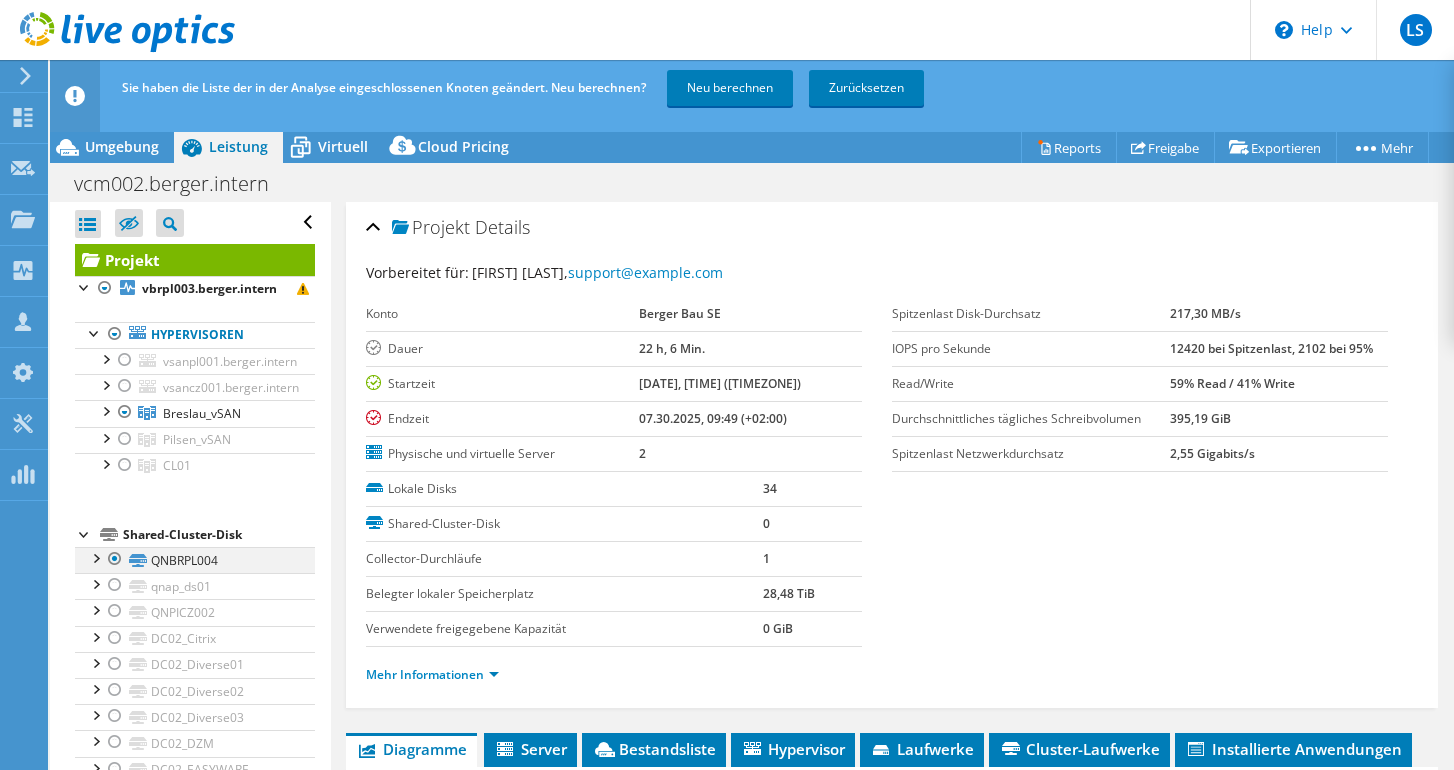 click at bounding box center (115, 559) 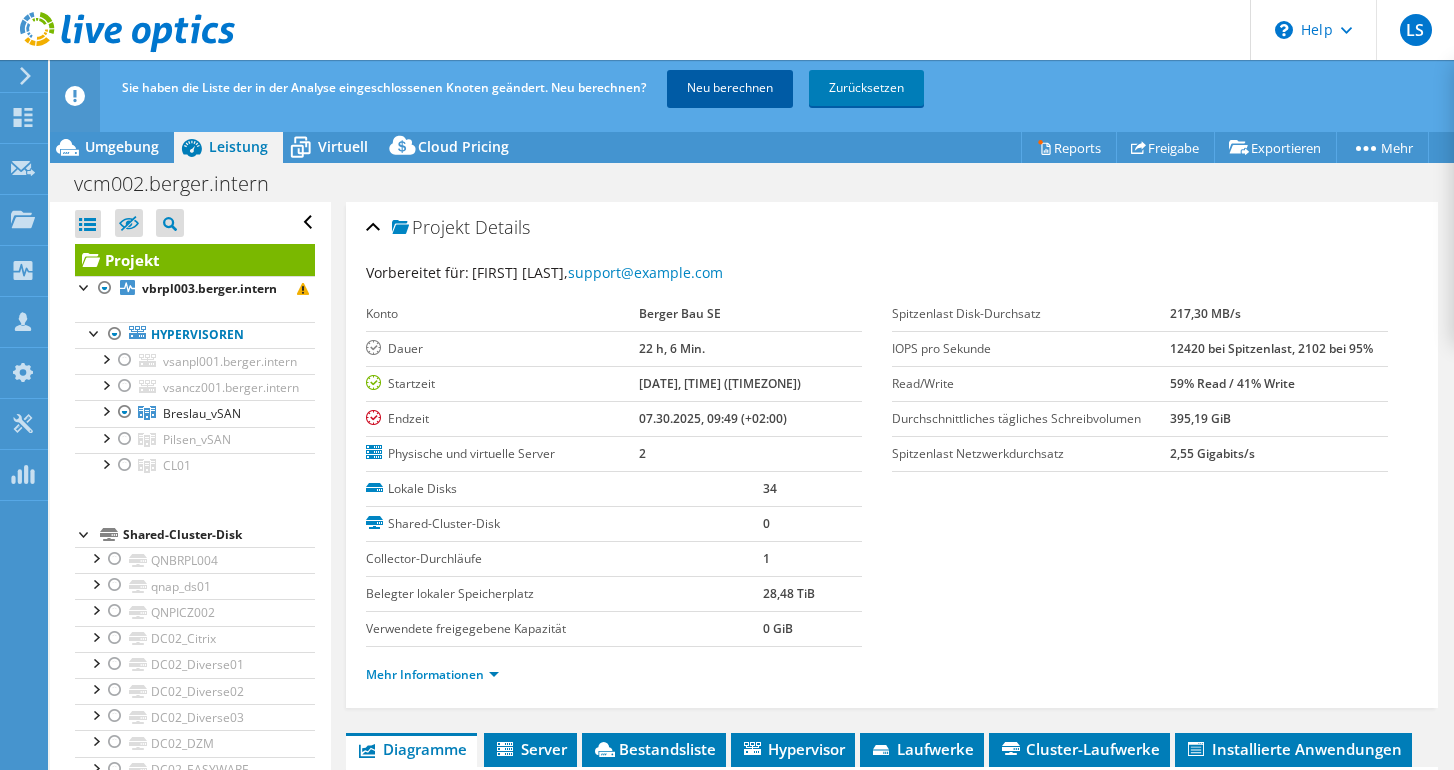 click on "Neu berechnen" at bounding box center (730, 88) 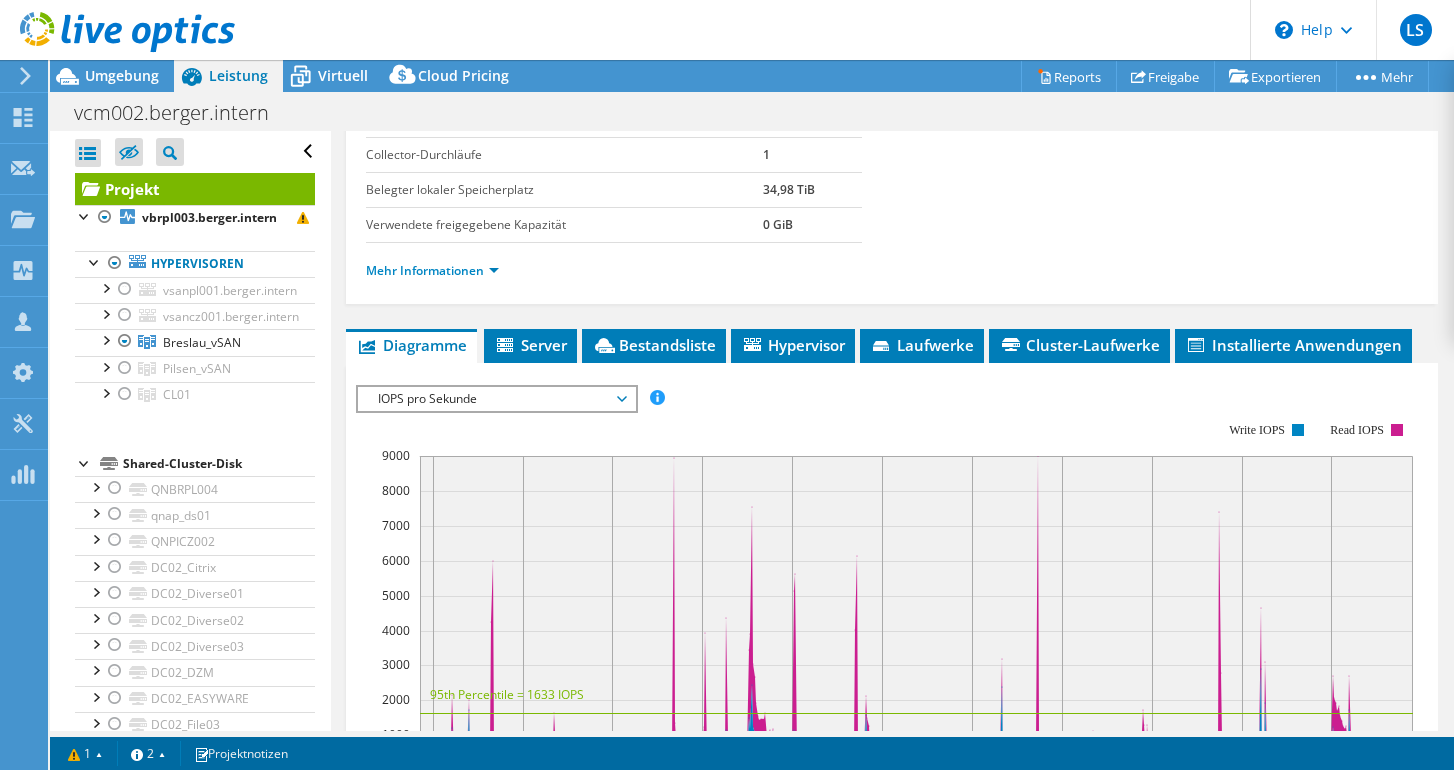 scroll, scrollTop: 414, scrollLeft: 0, axis: vertical 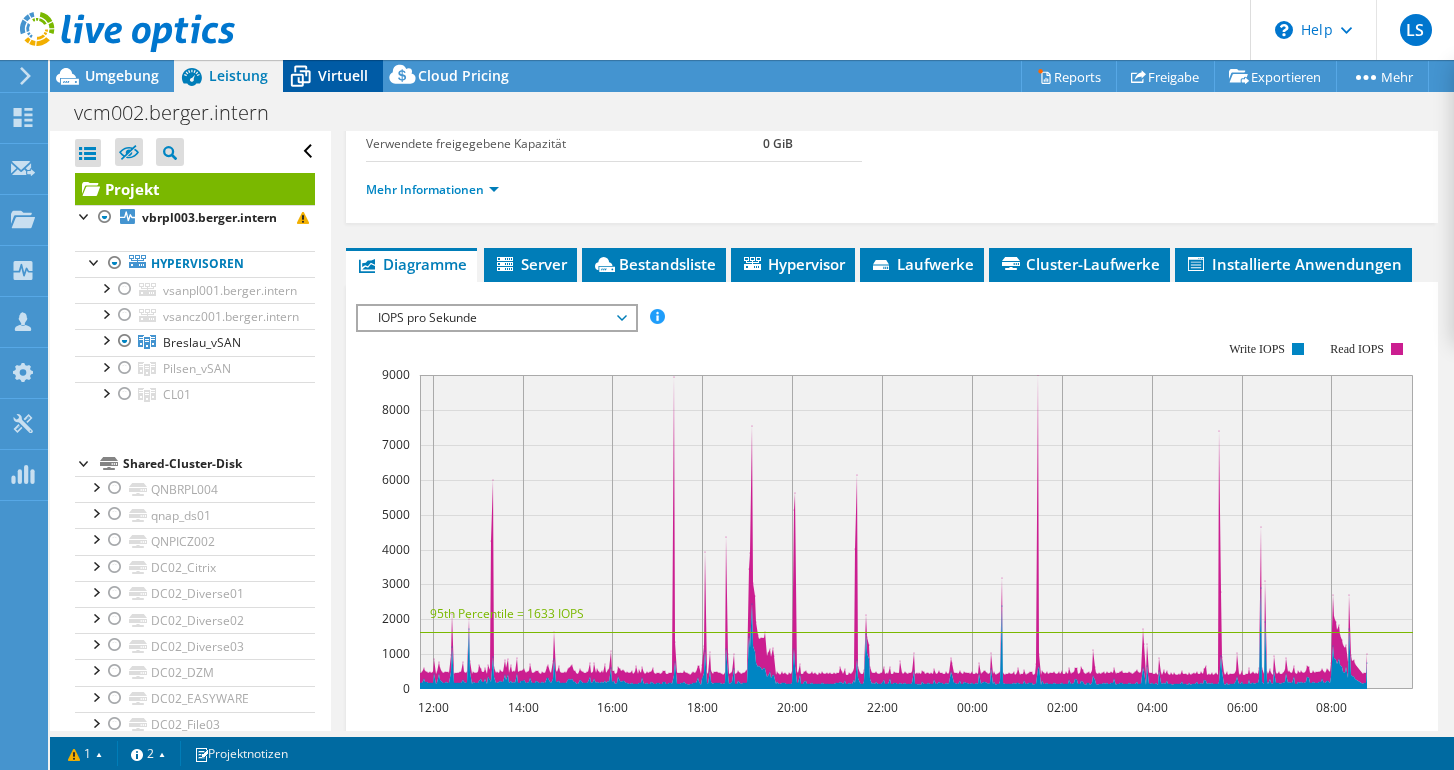 click on "Virtuell" at bounding box center [343, 75] 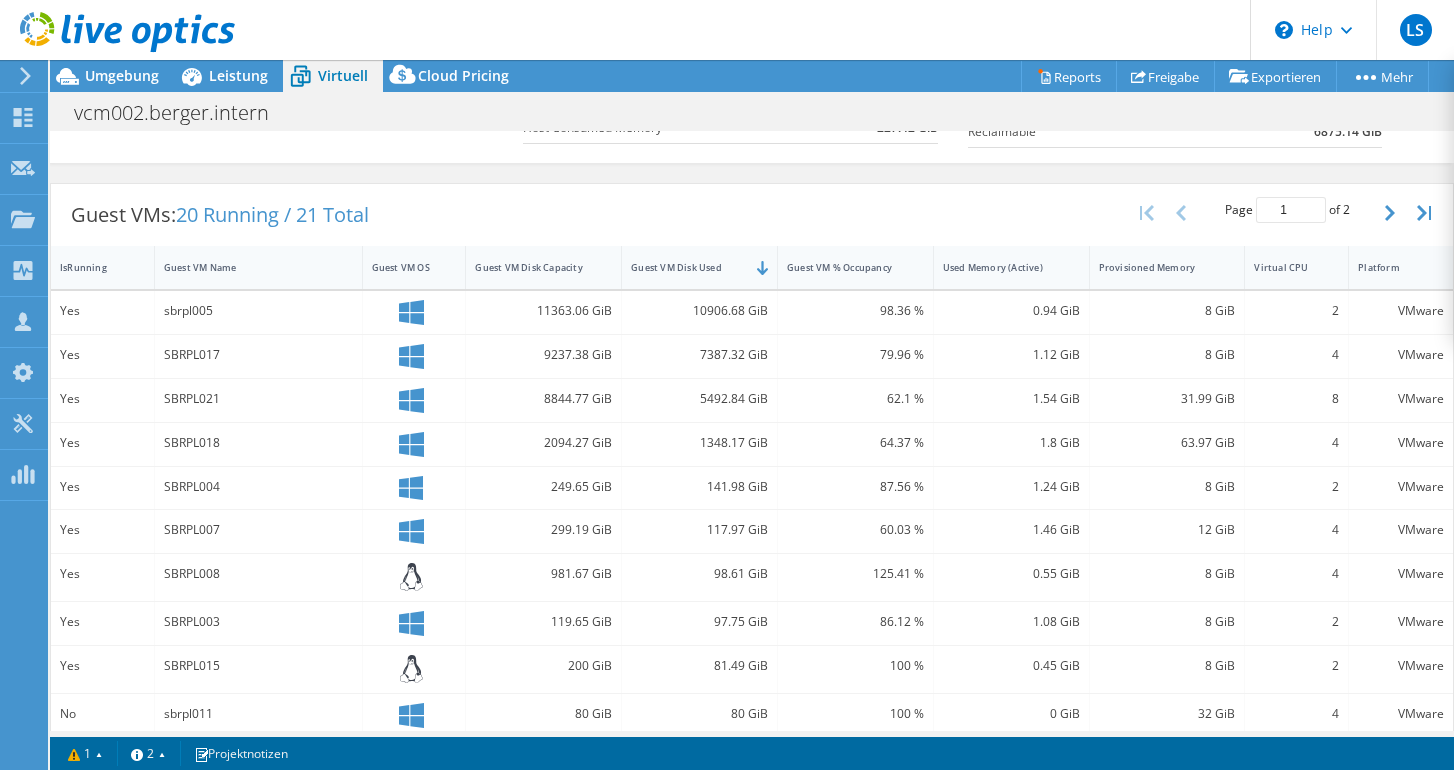 scroll, scrollTop: 353, scrollLeft: 0, axis: vertical 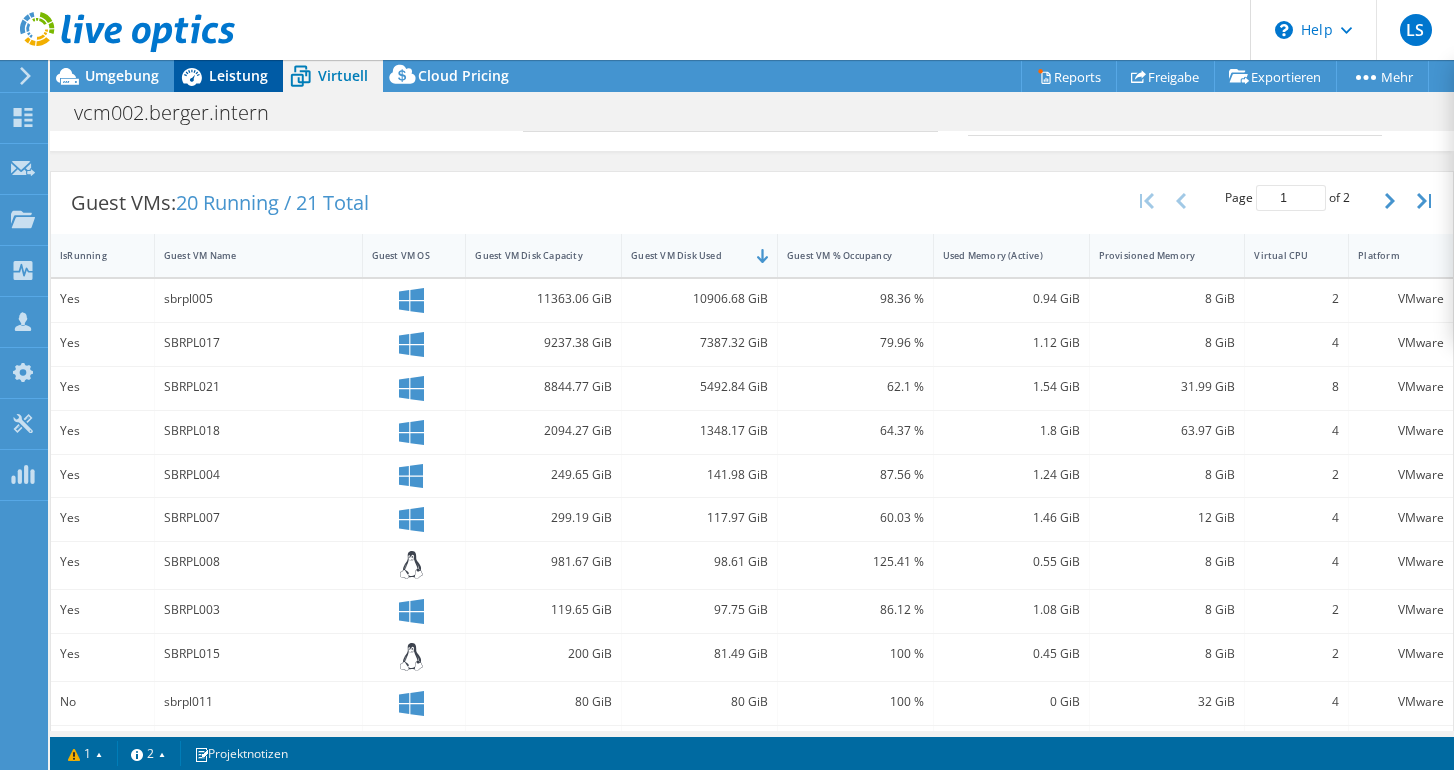 click on "Leistung" at bounding box center (238, 75) 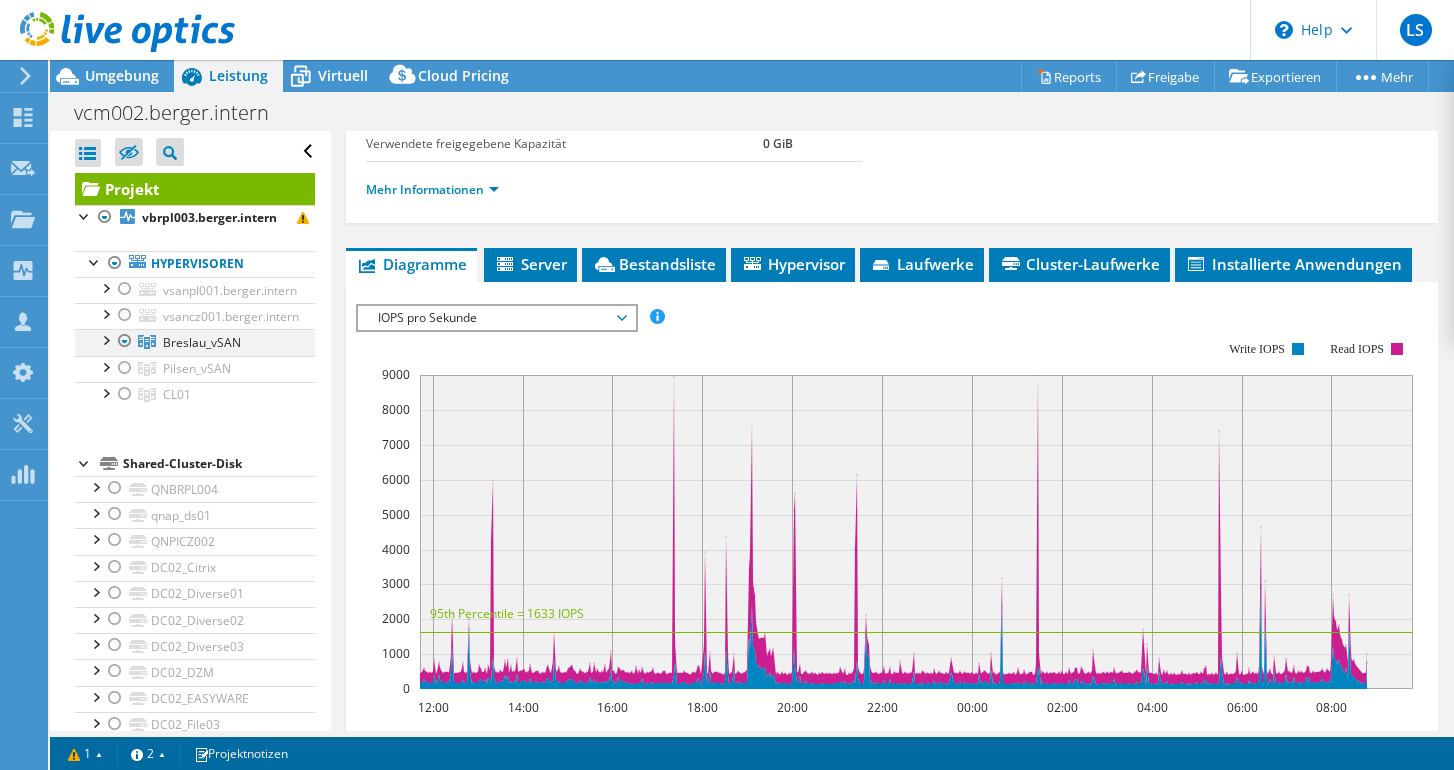 click at bounding box center [125, 341] 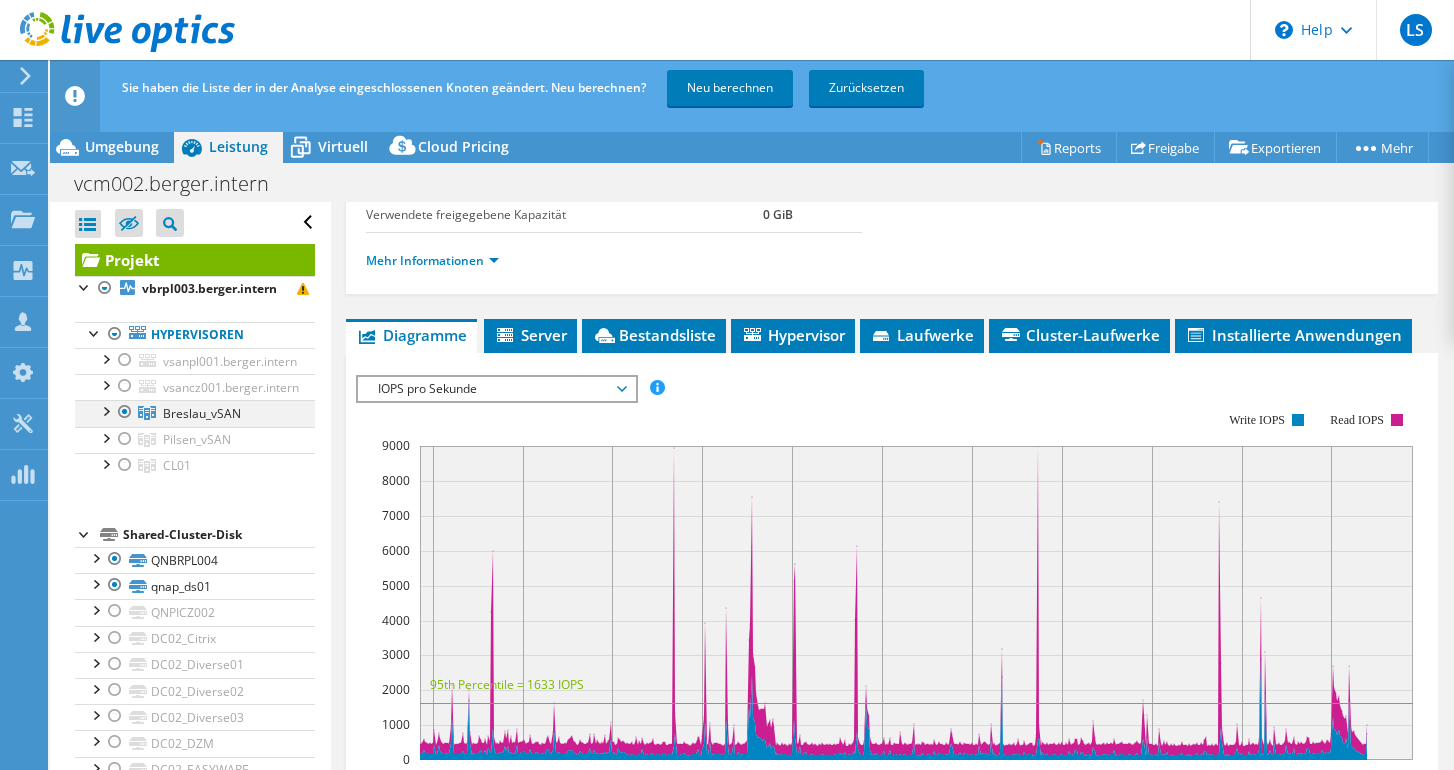 click at bounding box center [125, 412] 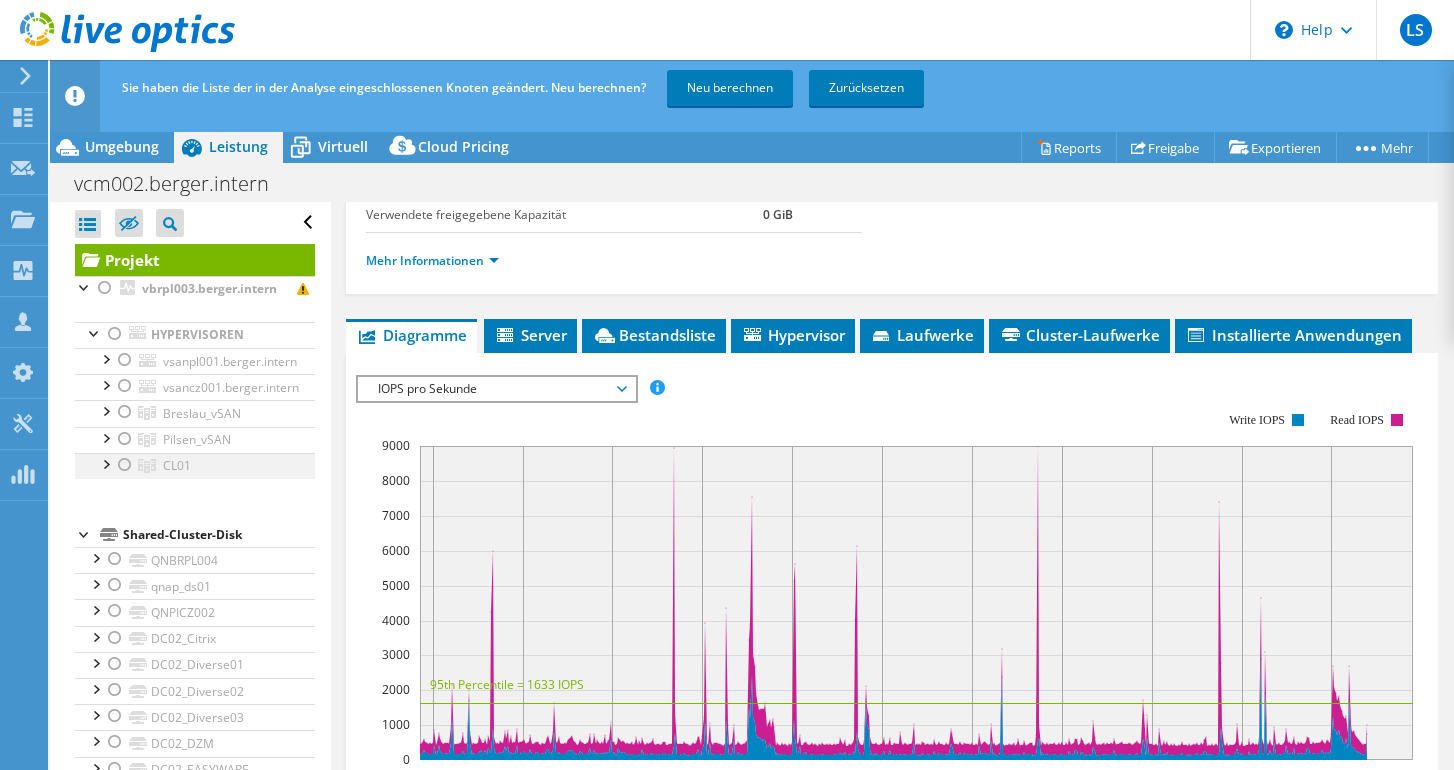 click at bounding box center (125, 465) 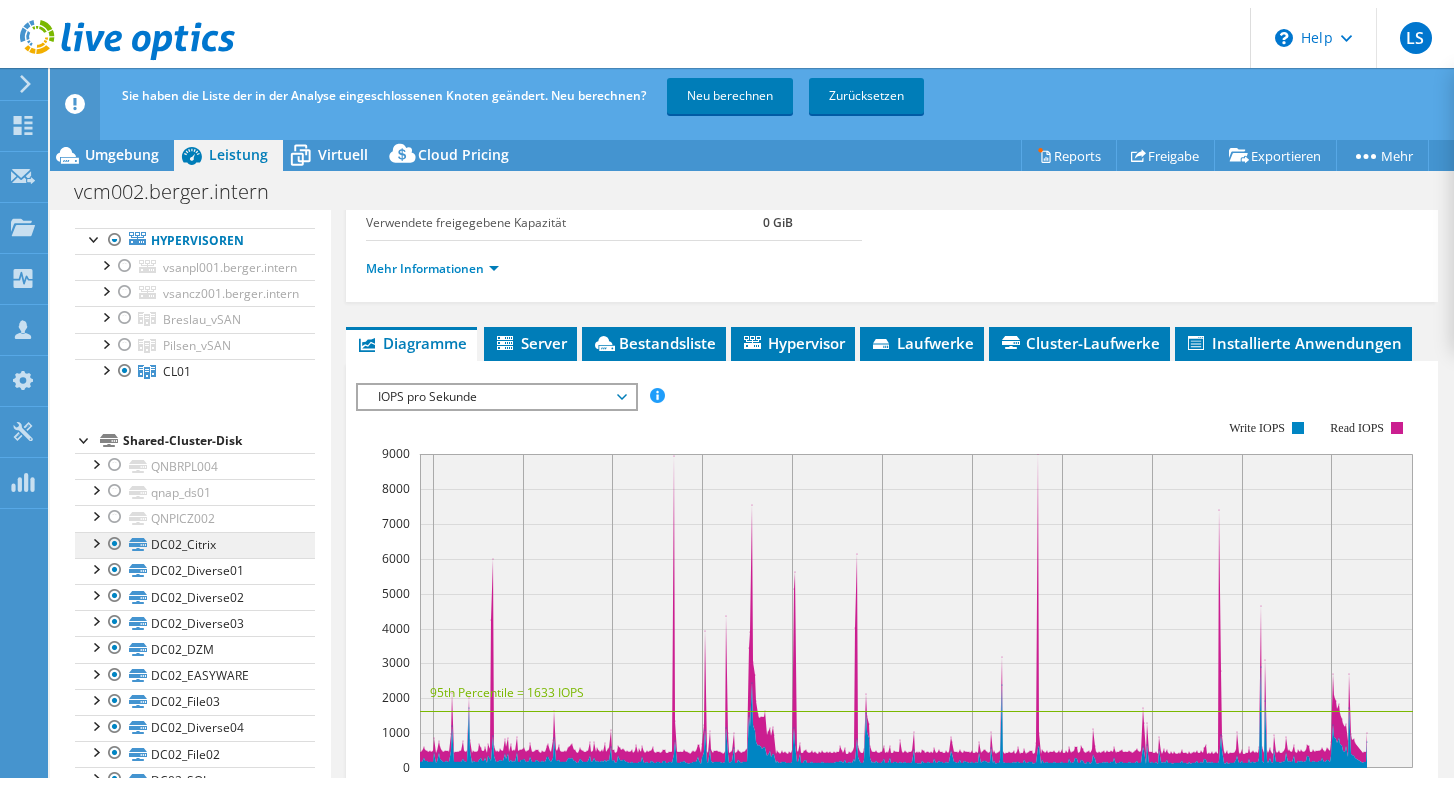 scroll, scrollTop: 319, scrollLeft: 0, axis: vertical 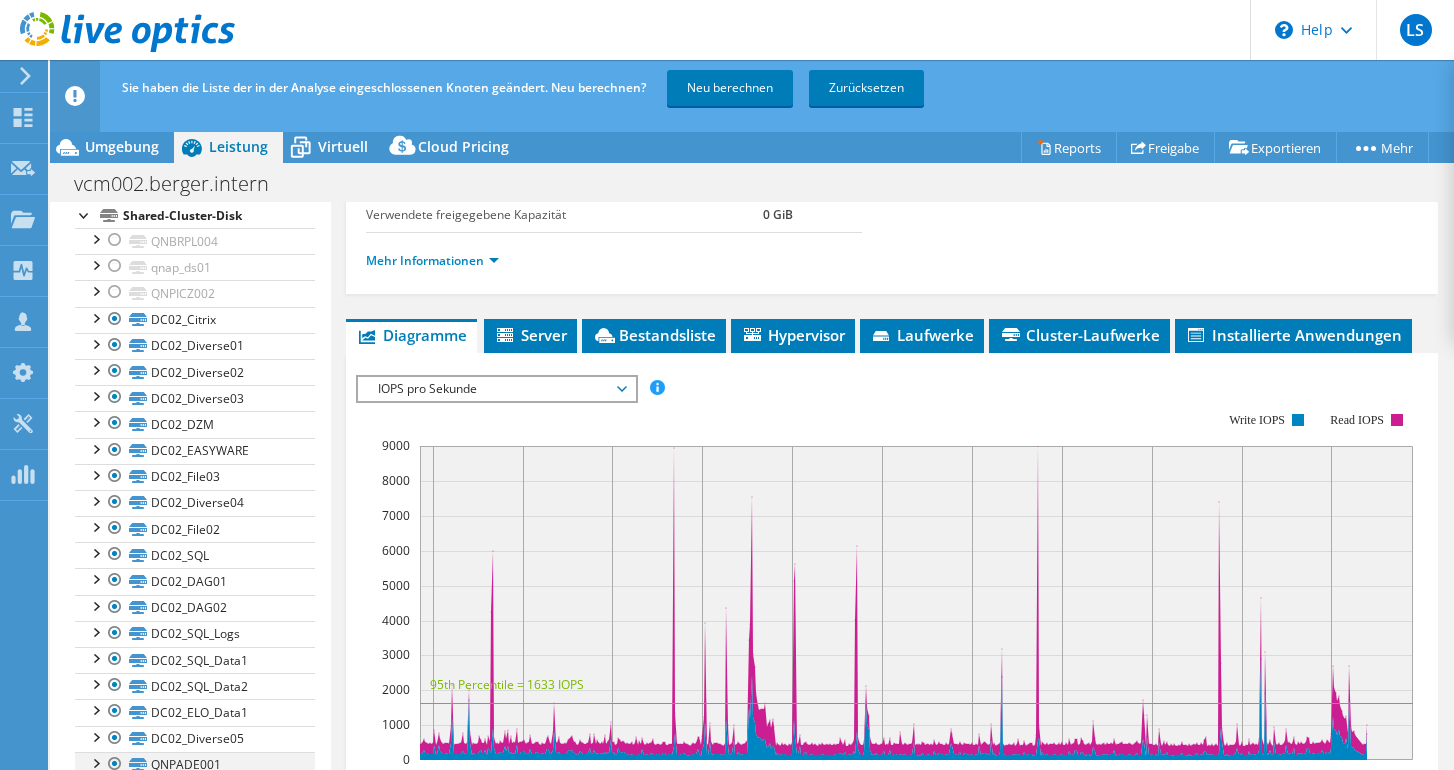 click at bounding box center (115, 764) 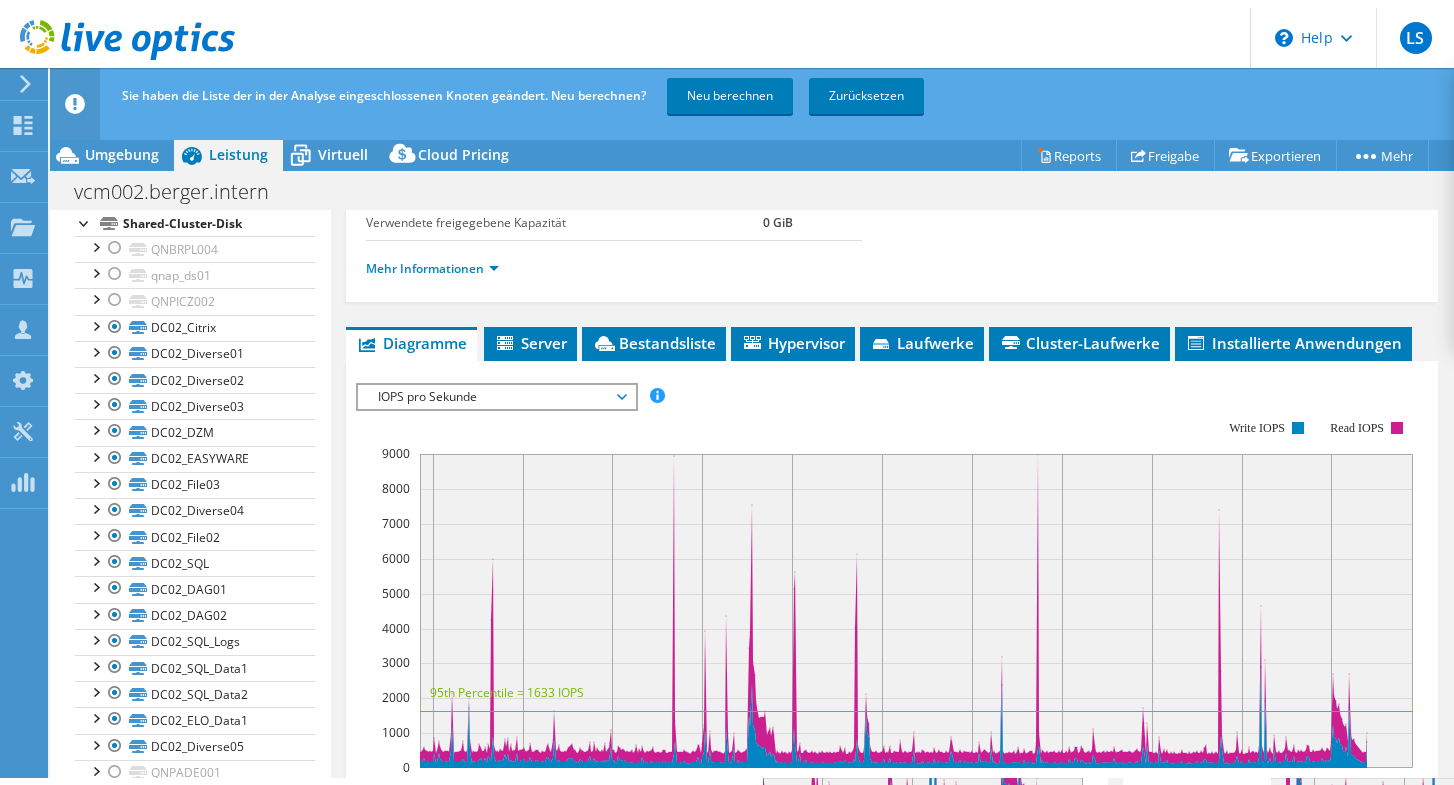 scroll, scrollTop: 304, scrollLeft: 0, axis: vertical 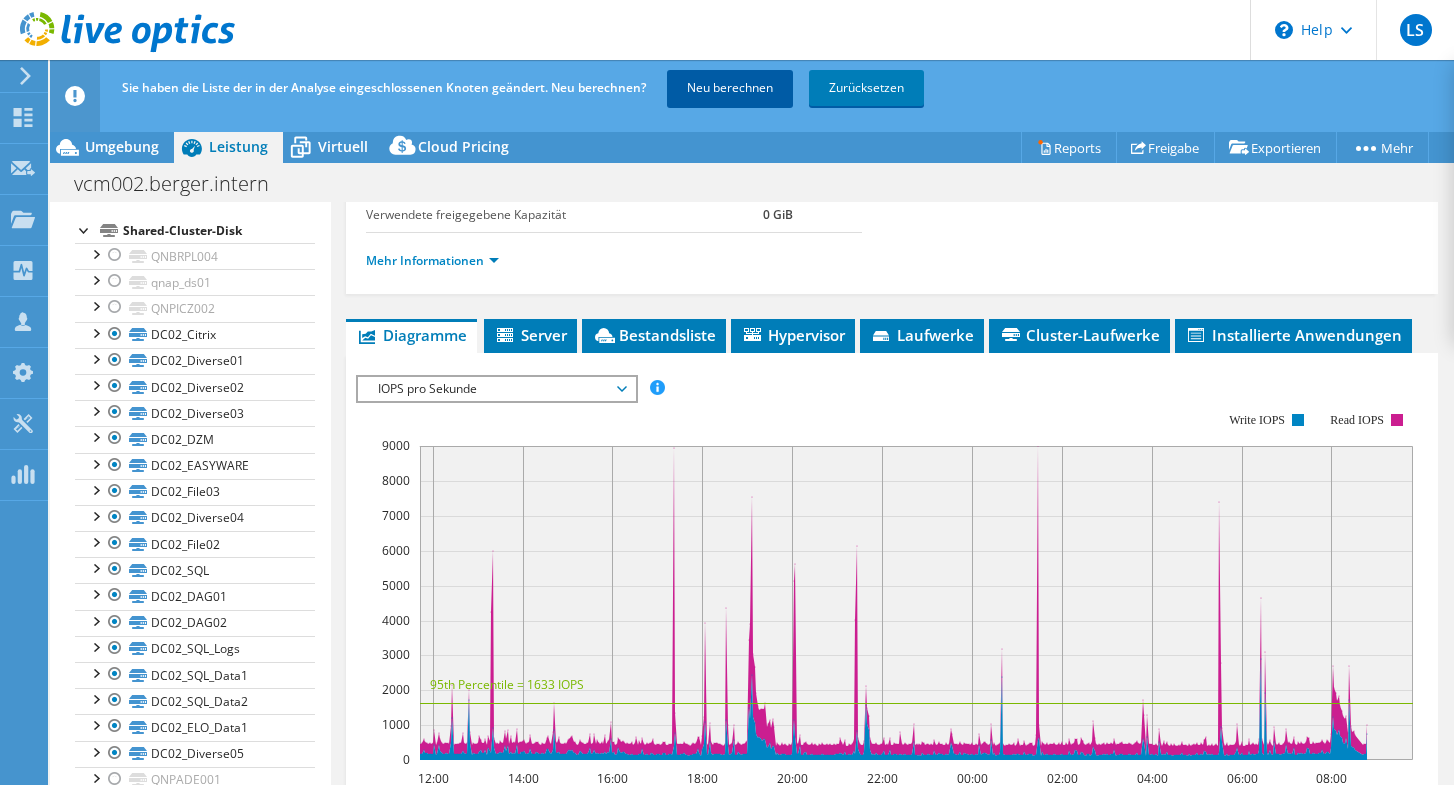 click on "Neu berechnen" at bounding box center [730, 88] 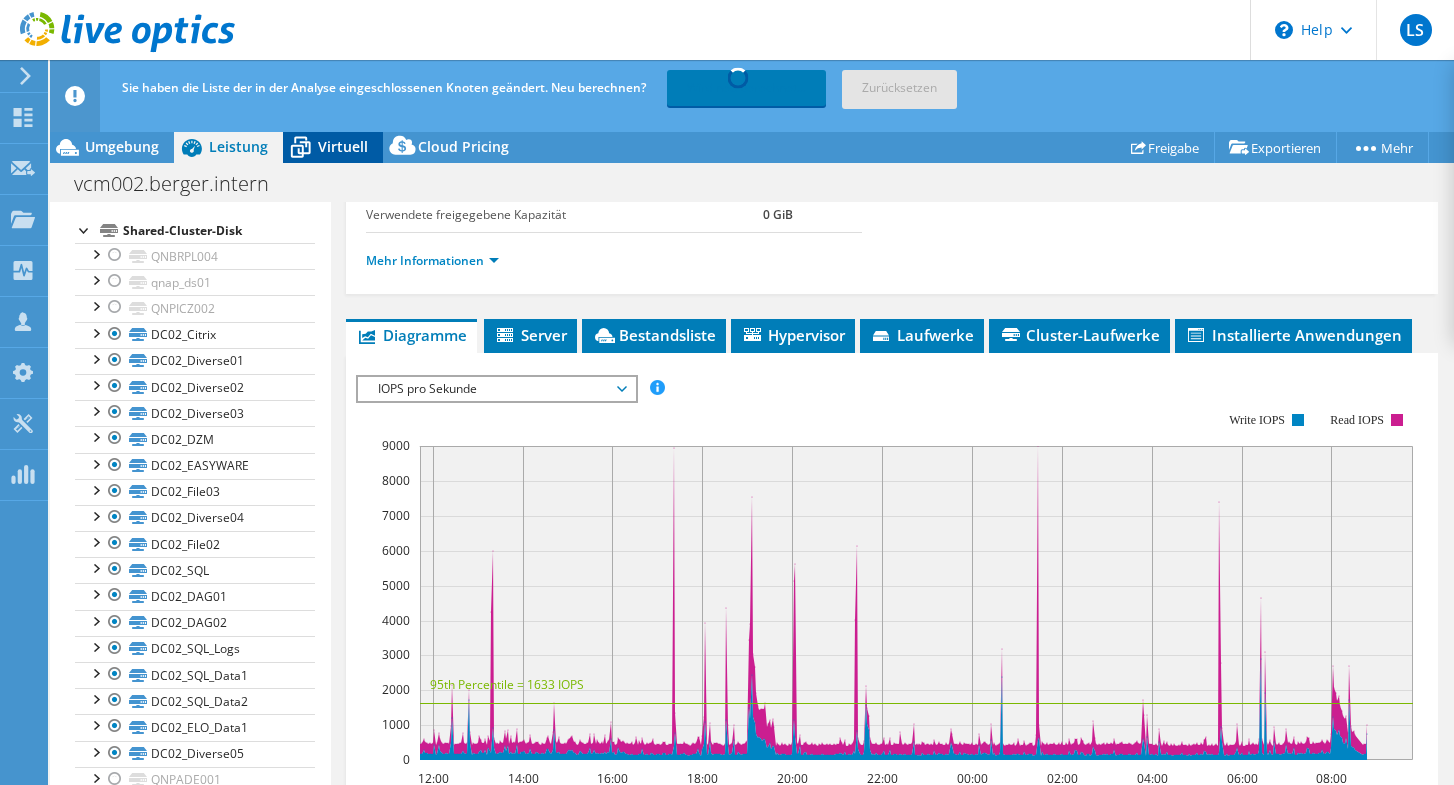 click on "Virtuell" at bounding box center (343, 146) 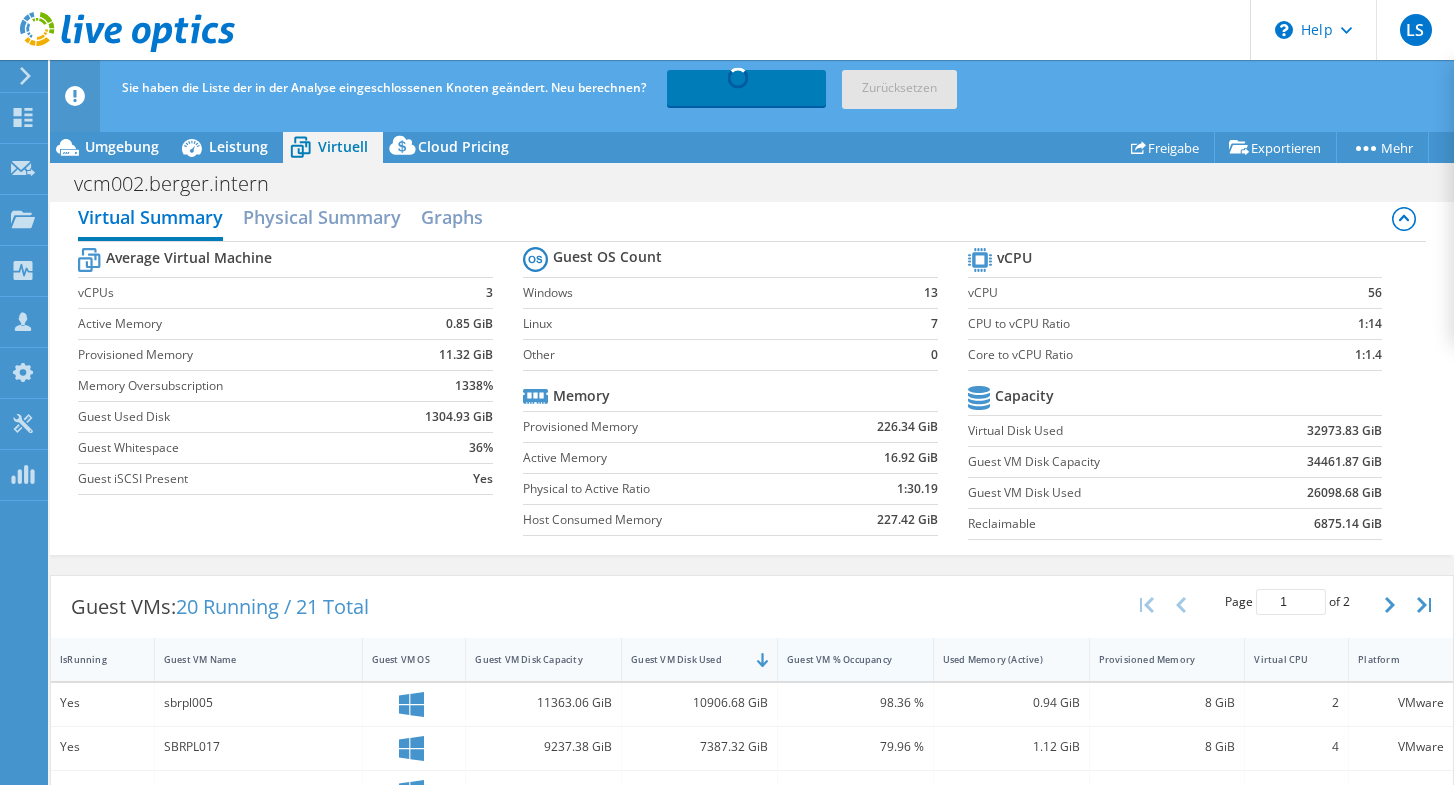 scroll, scrollTop: 0, scrollLeft: 0, axis: both 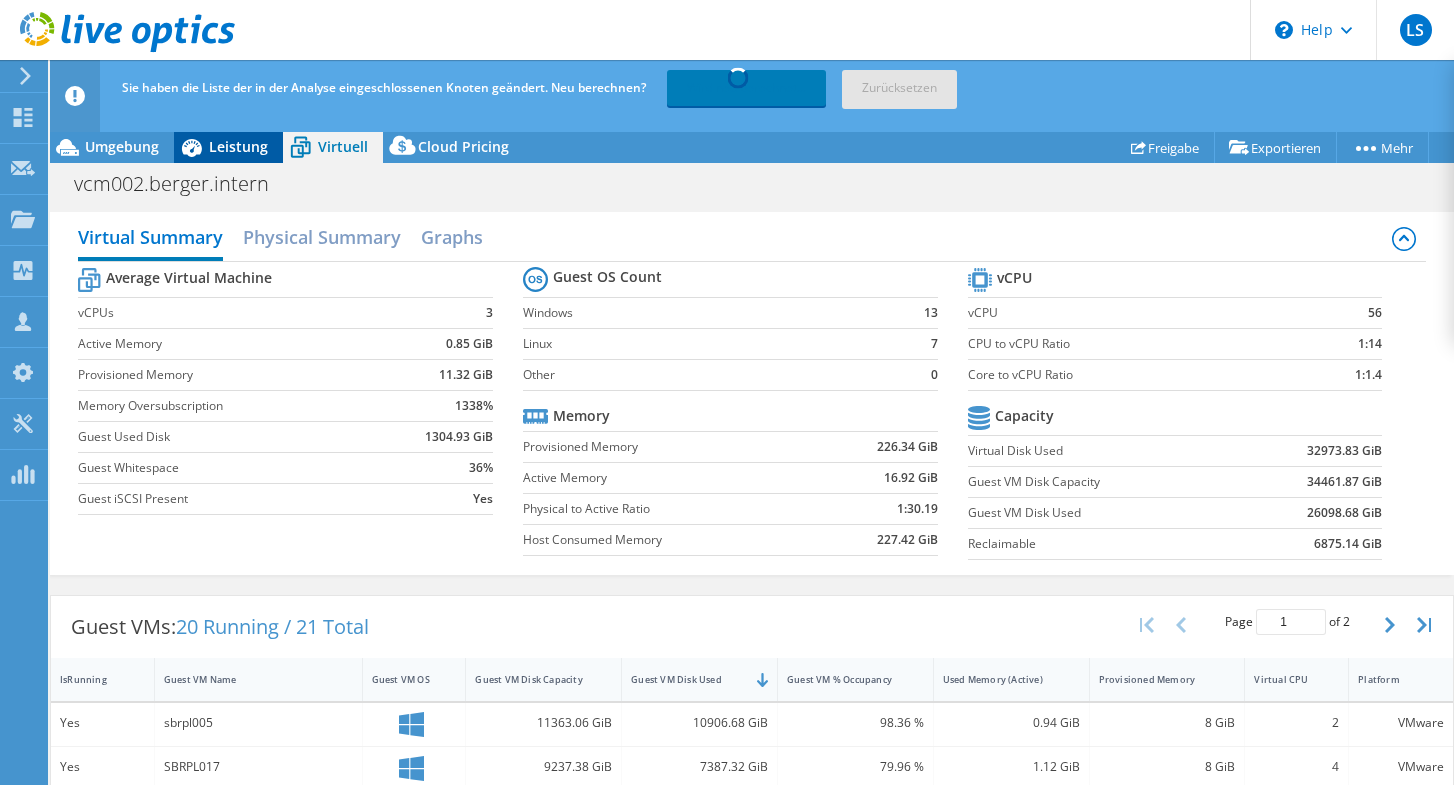 click on "Leistung" at bounding box center [238, 146] 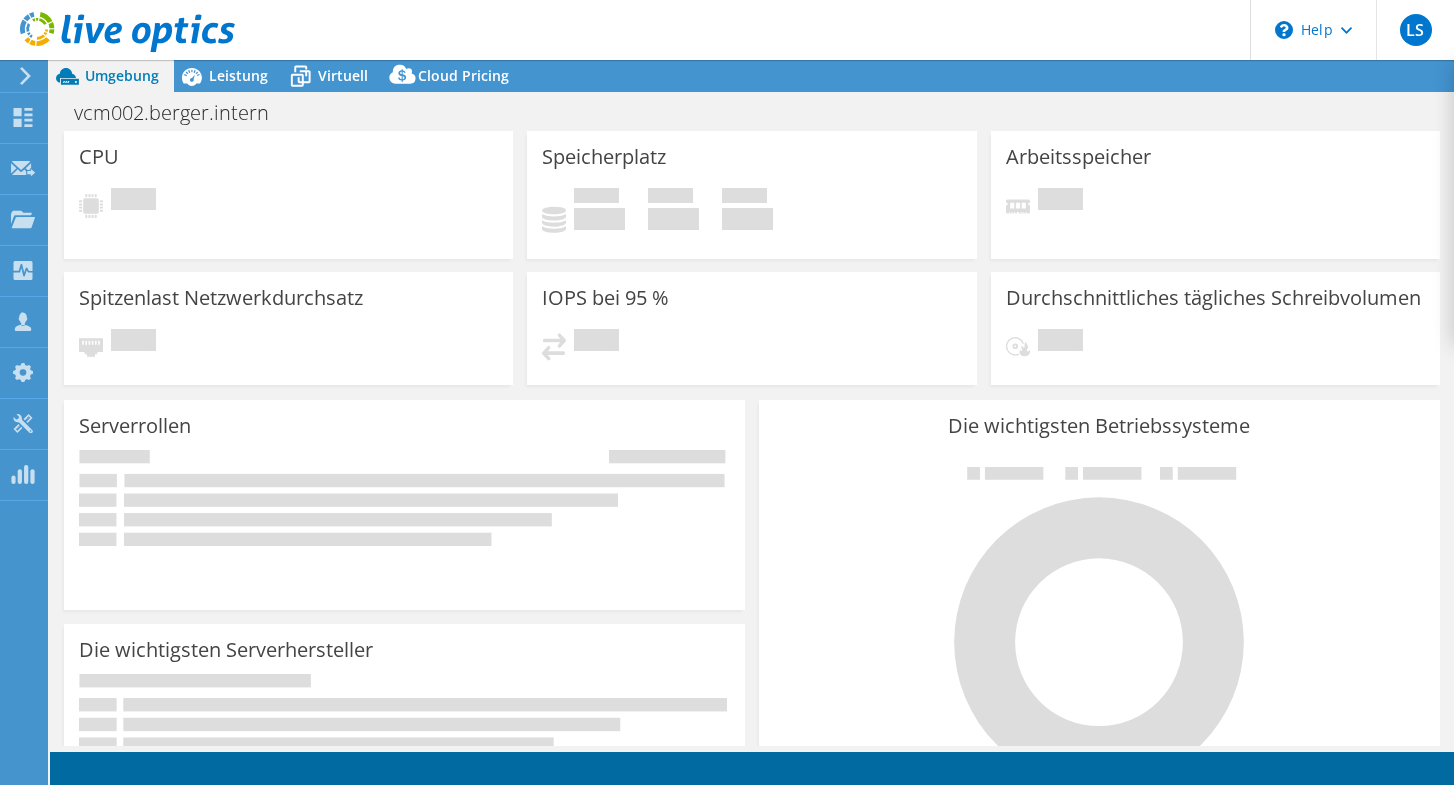 scroll, scrollTop: 0, scrollLeft: 0, axis: both 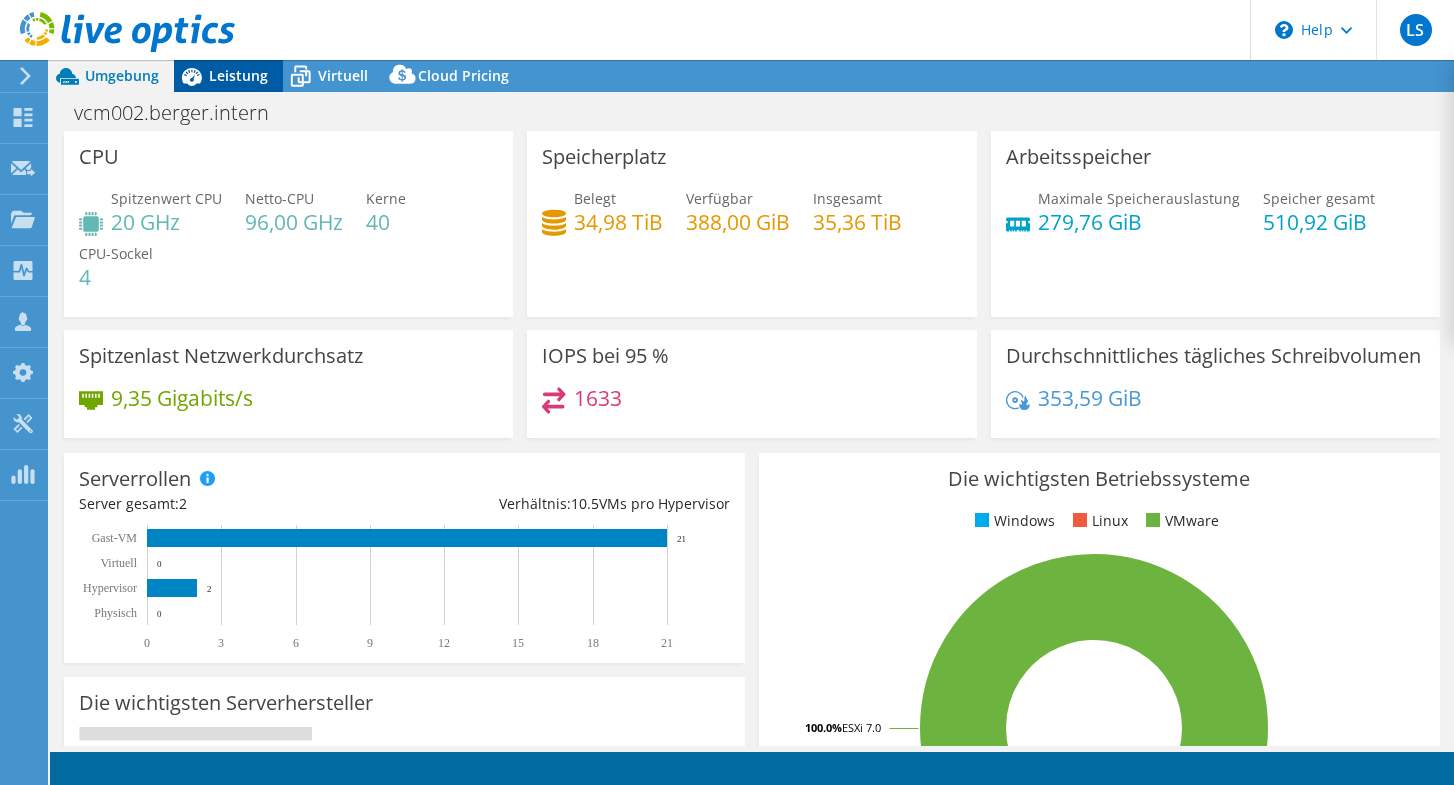 click on "Leistung" at bounding box center [238, 75] 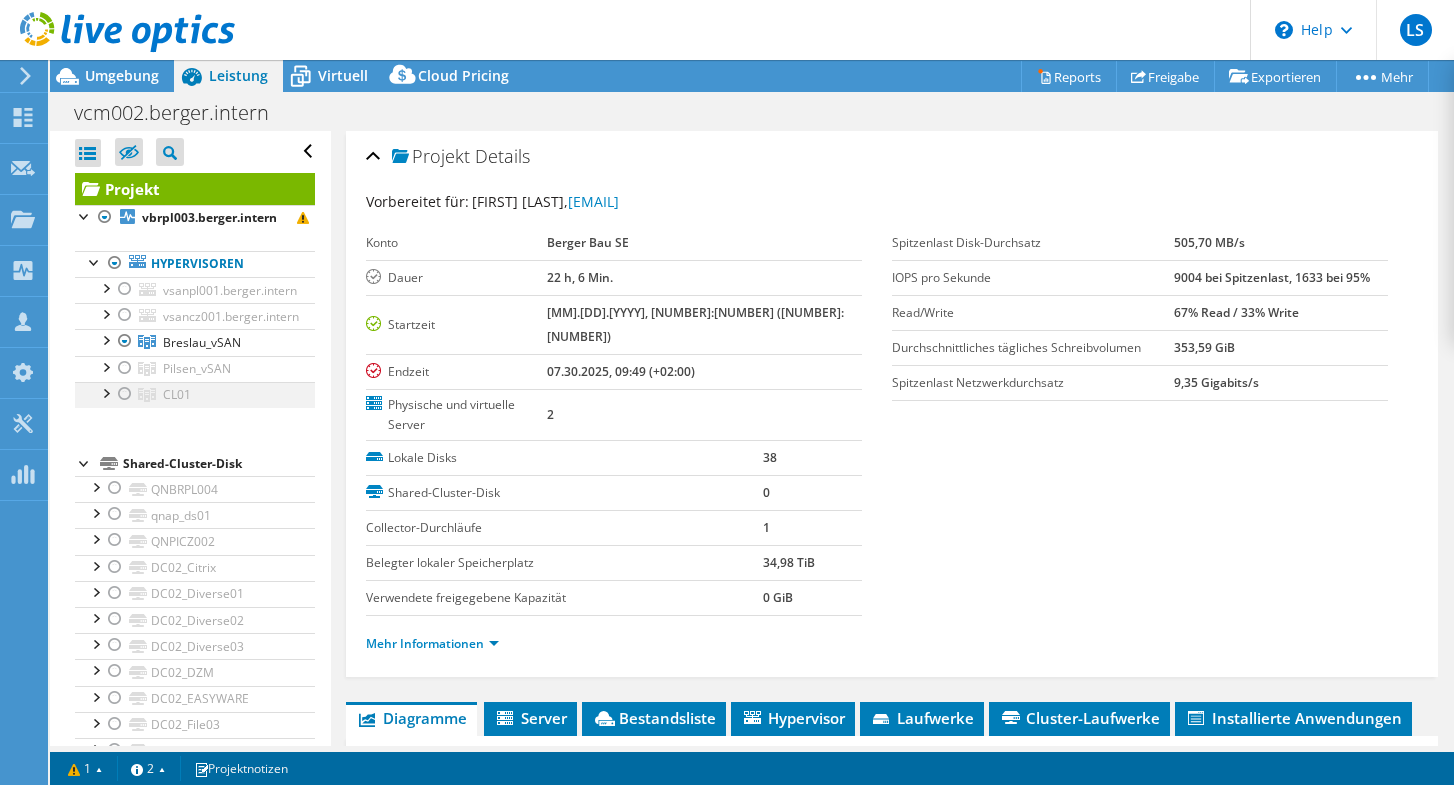click at bounding box center [125, 394] 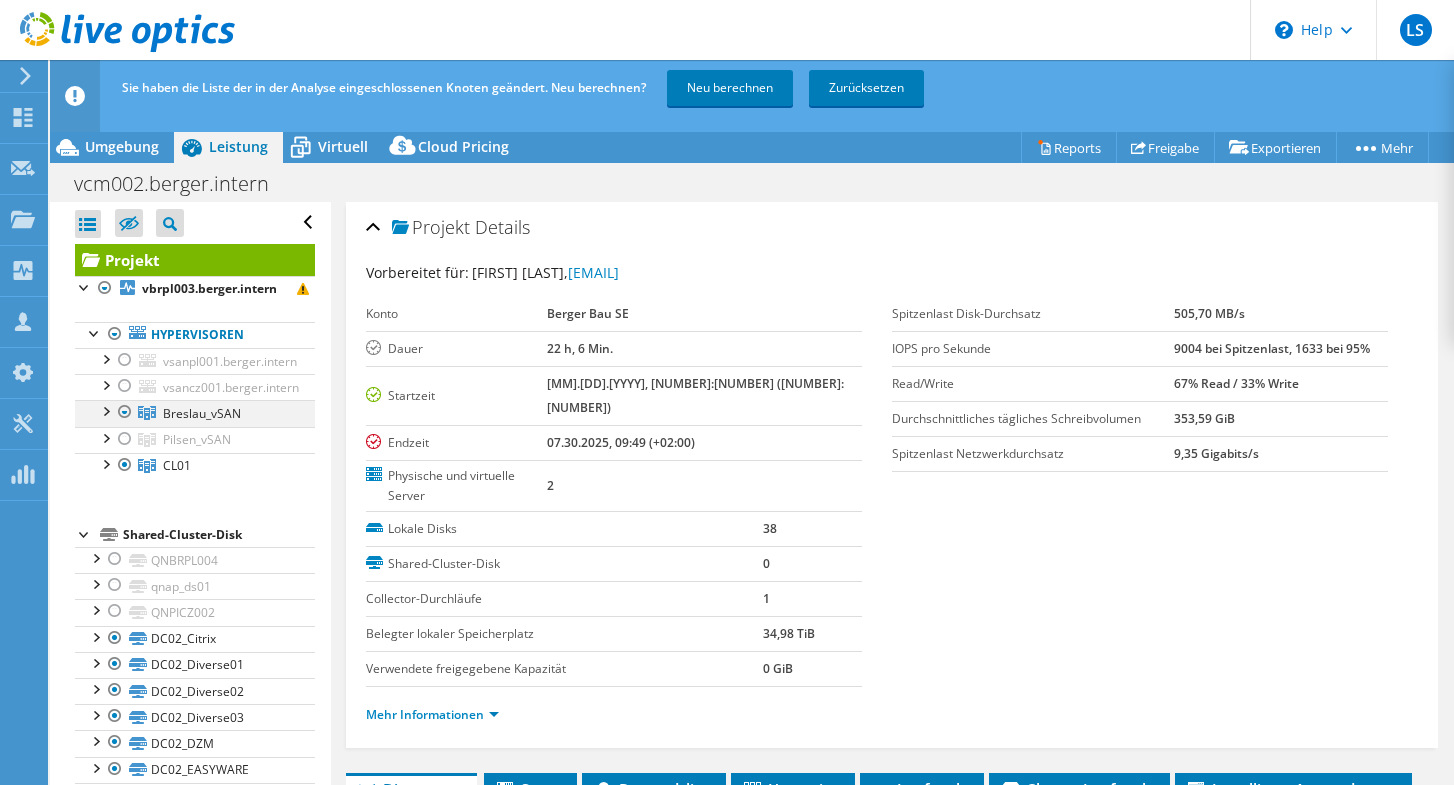 click at bounding box center [125, 412] 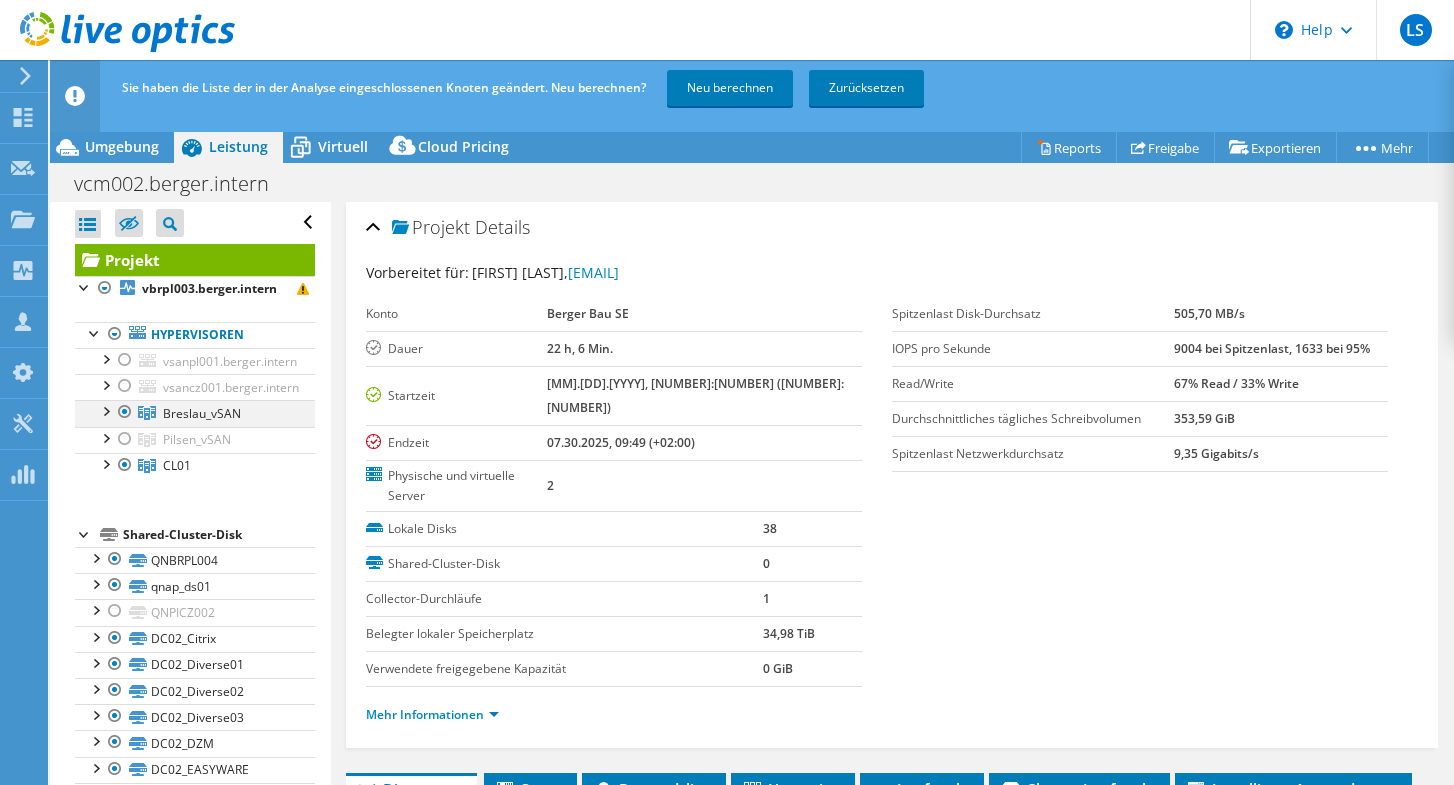 click at bounding box center [125, 412] 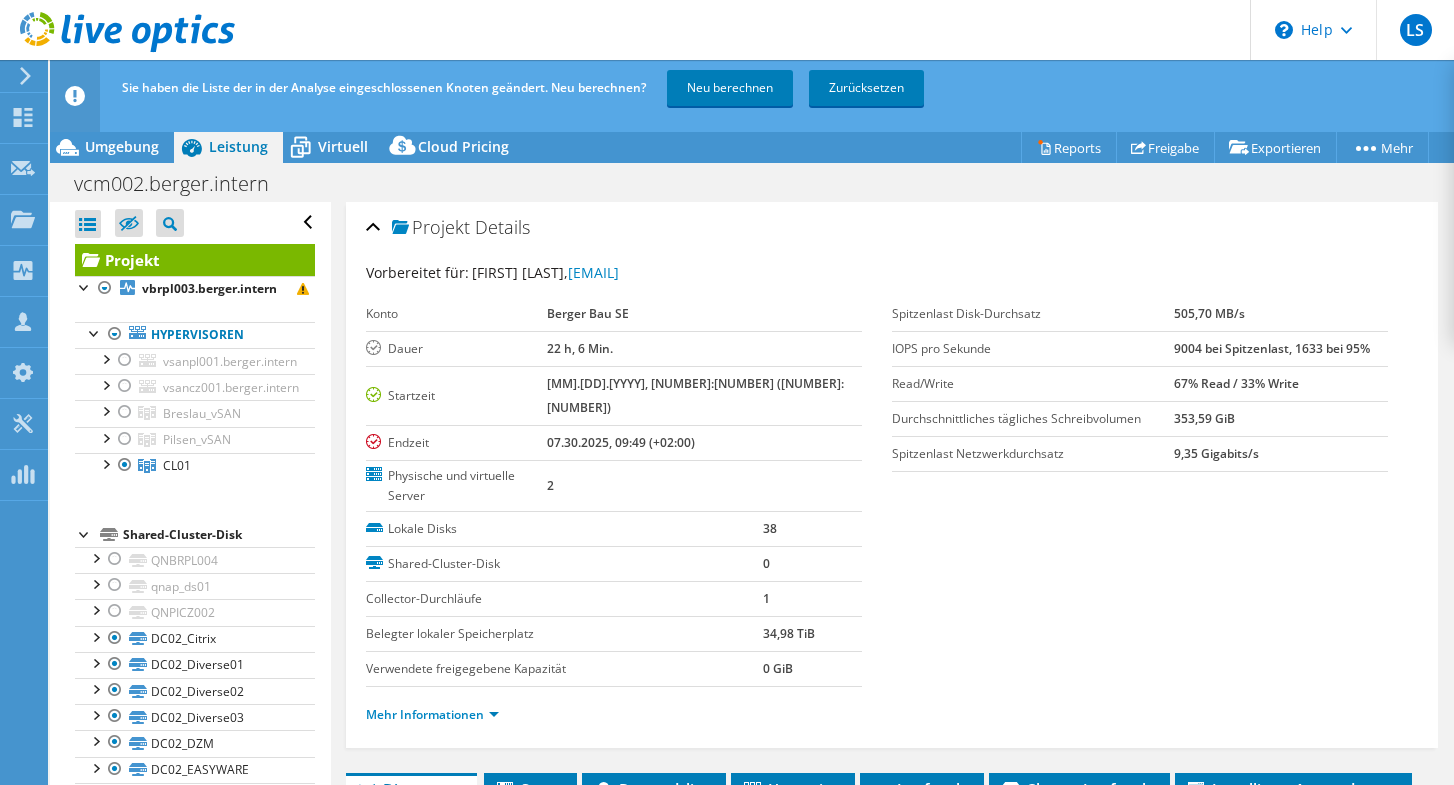 scroll, scrollTop: 304, scrollLeft: 0, axis: vertical 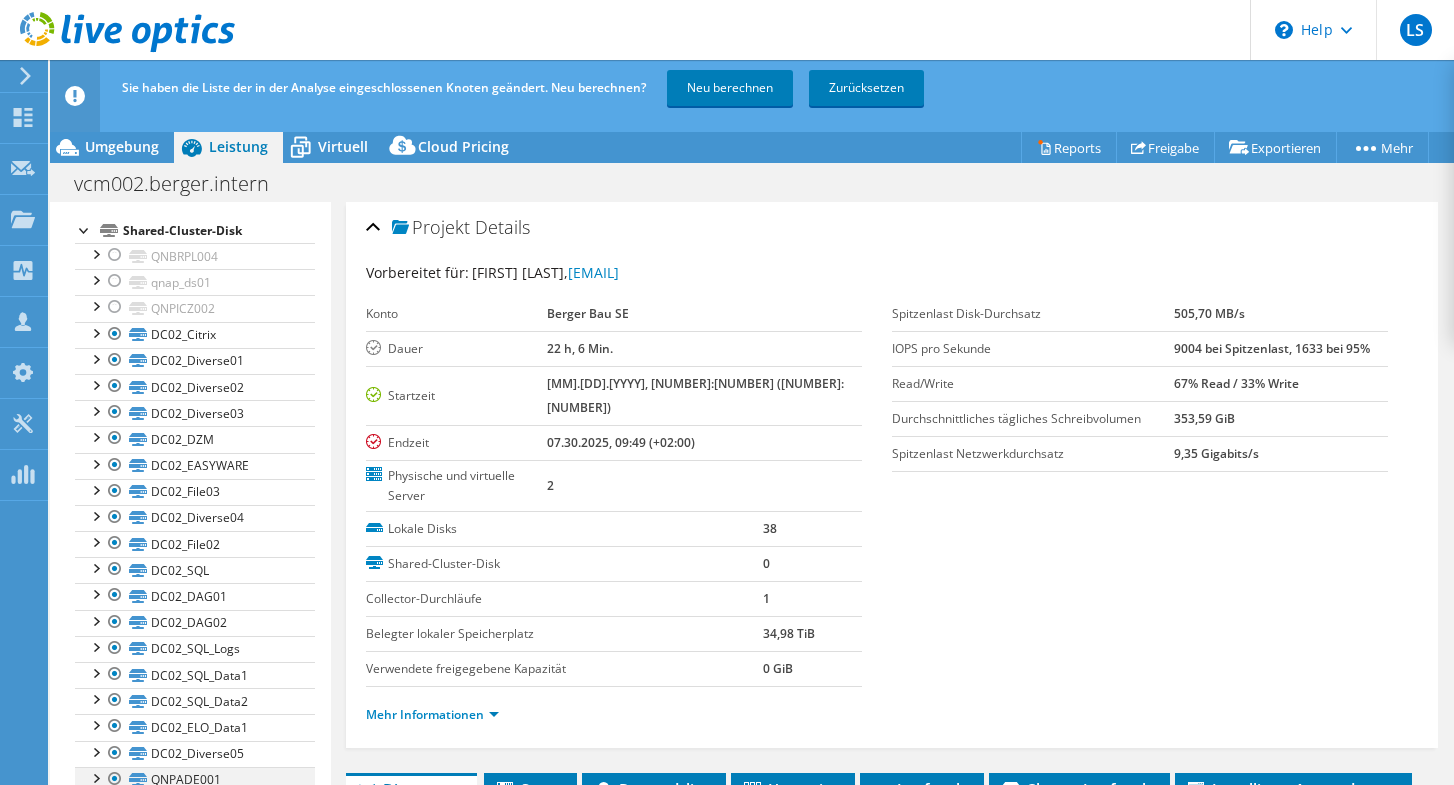 click at bounding box center (115, 779) 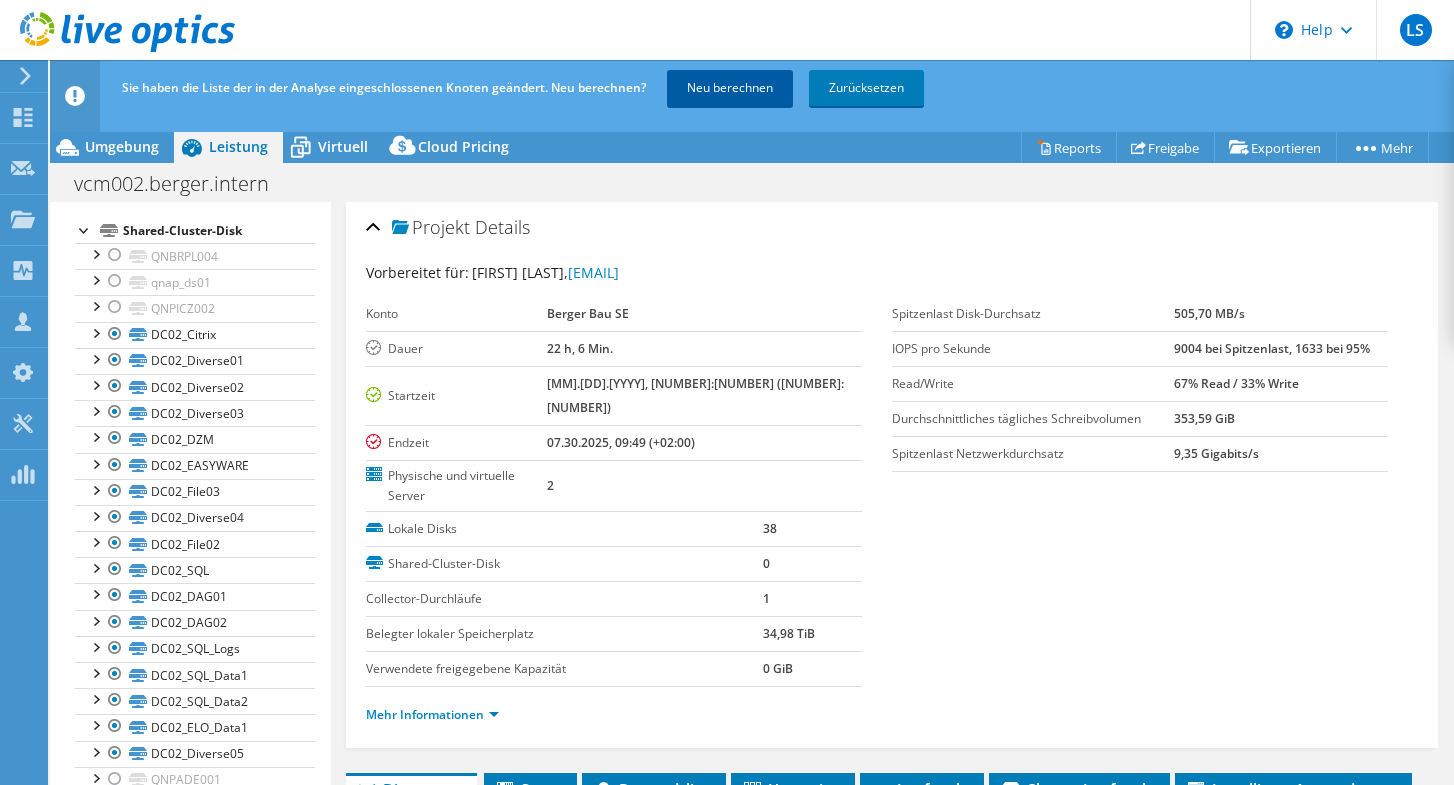 click on "Neu berechnen" at bounding box center (730, 88) 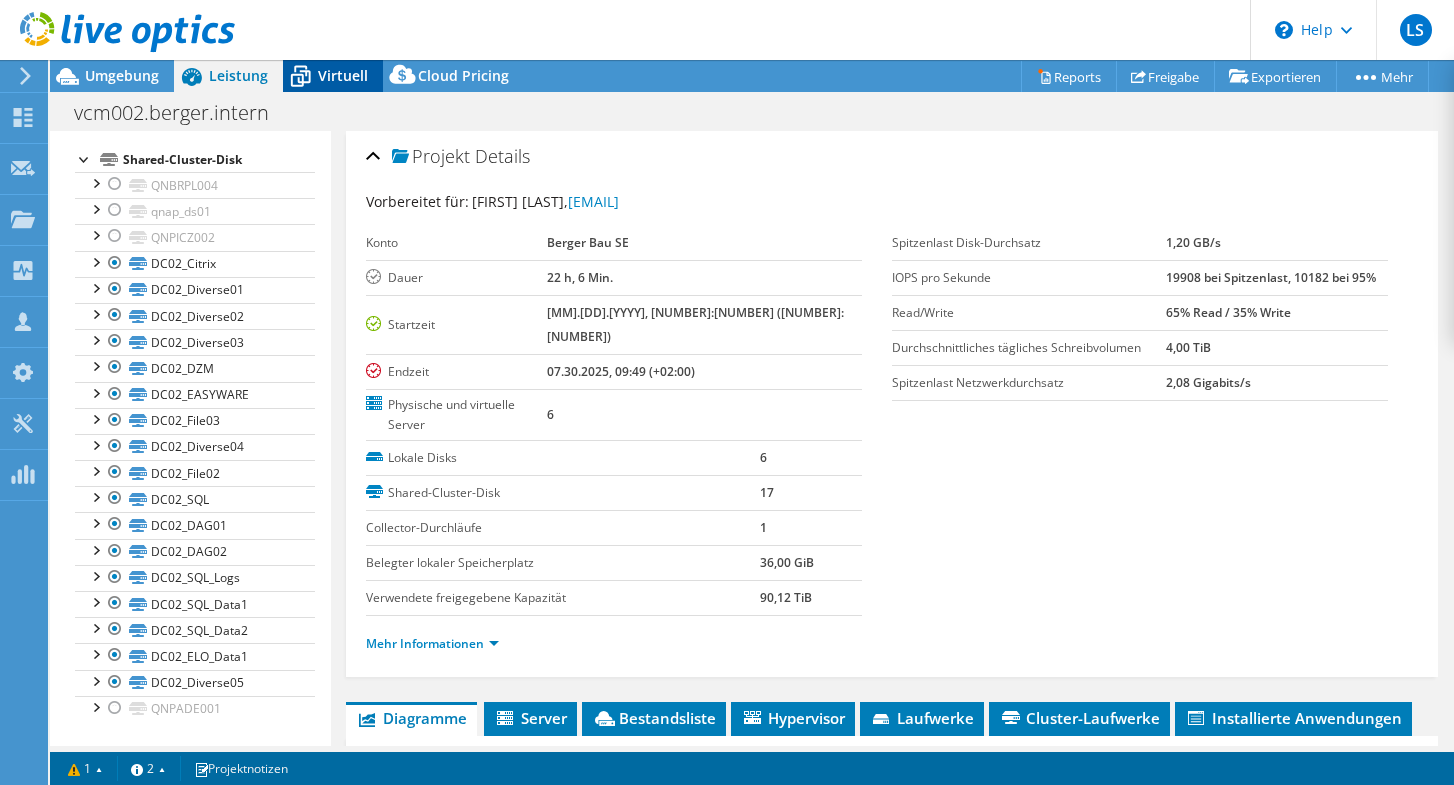 click on "Virtuell" at bounding box center [343, 75] 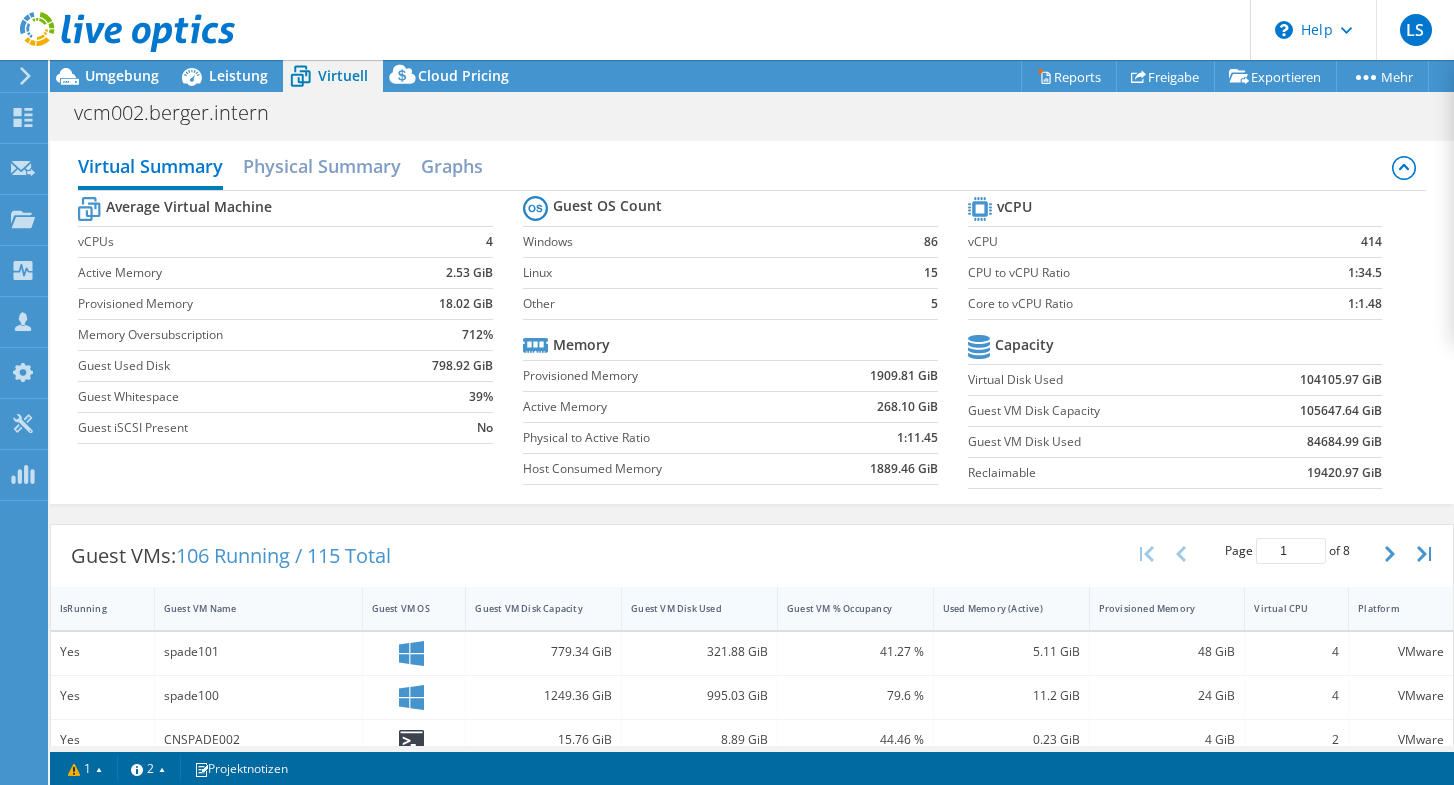 click on "Guest VM Disk Used" at bounding box center [687, 608] 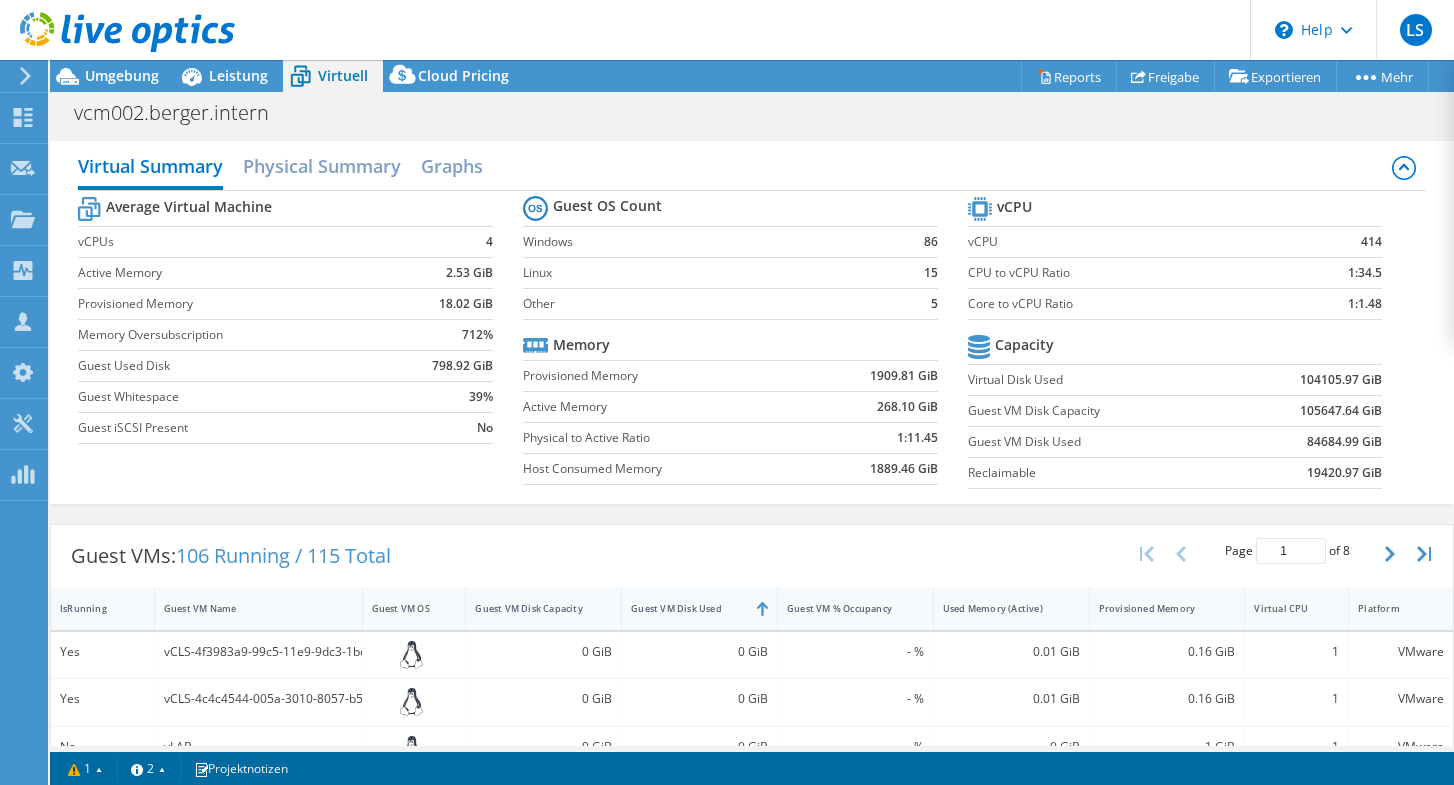 click on "Guest VM Disk Used" at bounding box center [687, 608] 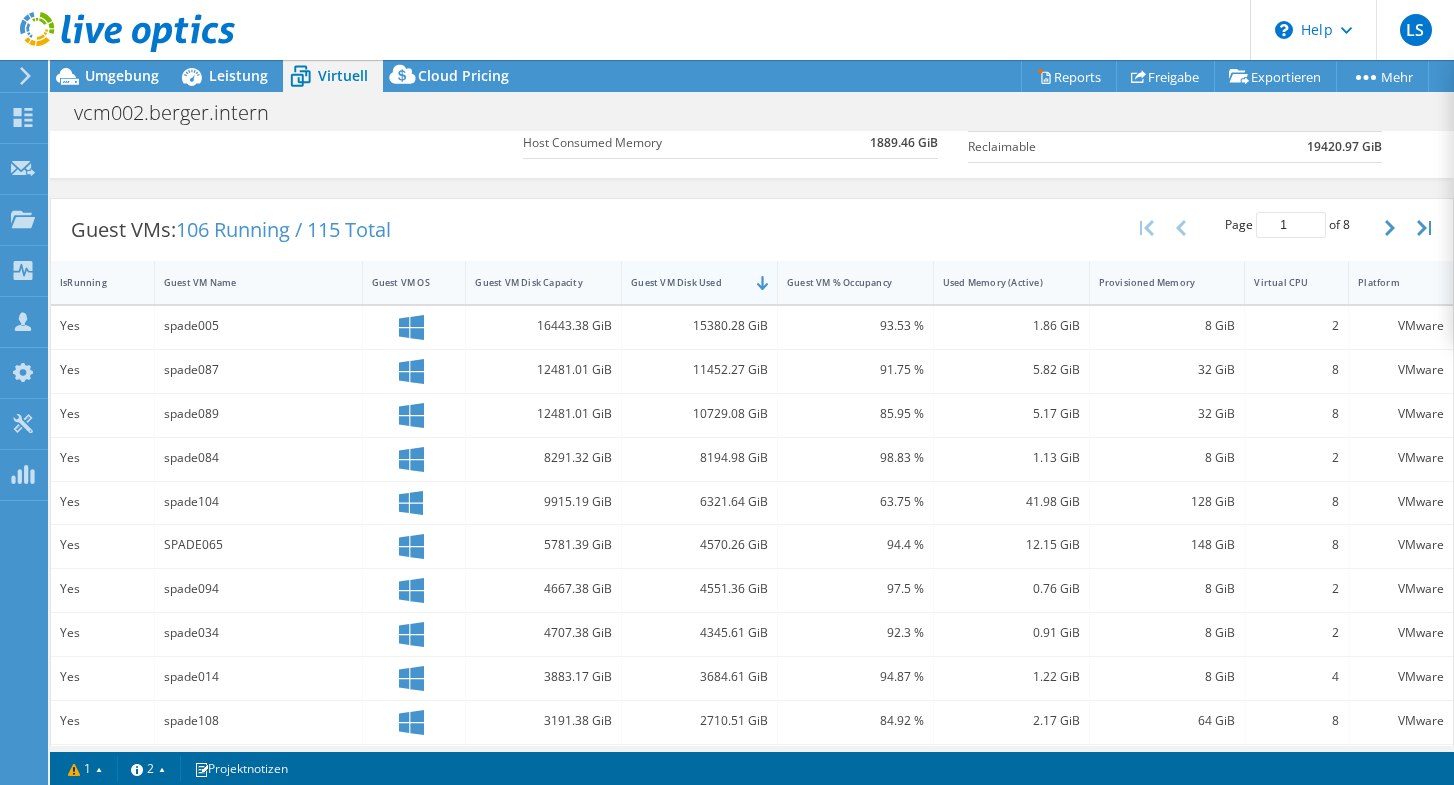 scroll, scrollTop: 332, scrollLeft: 0, axis: vertical 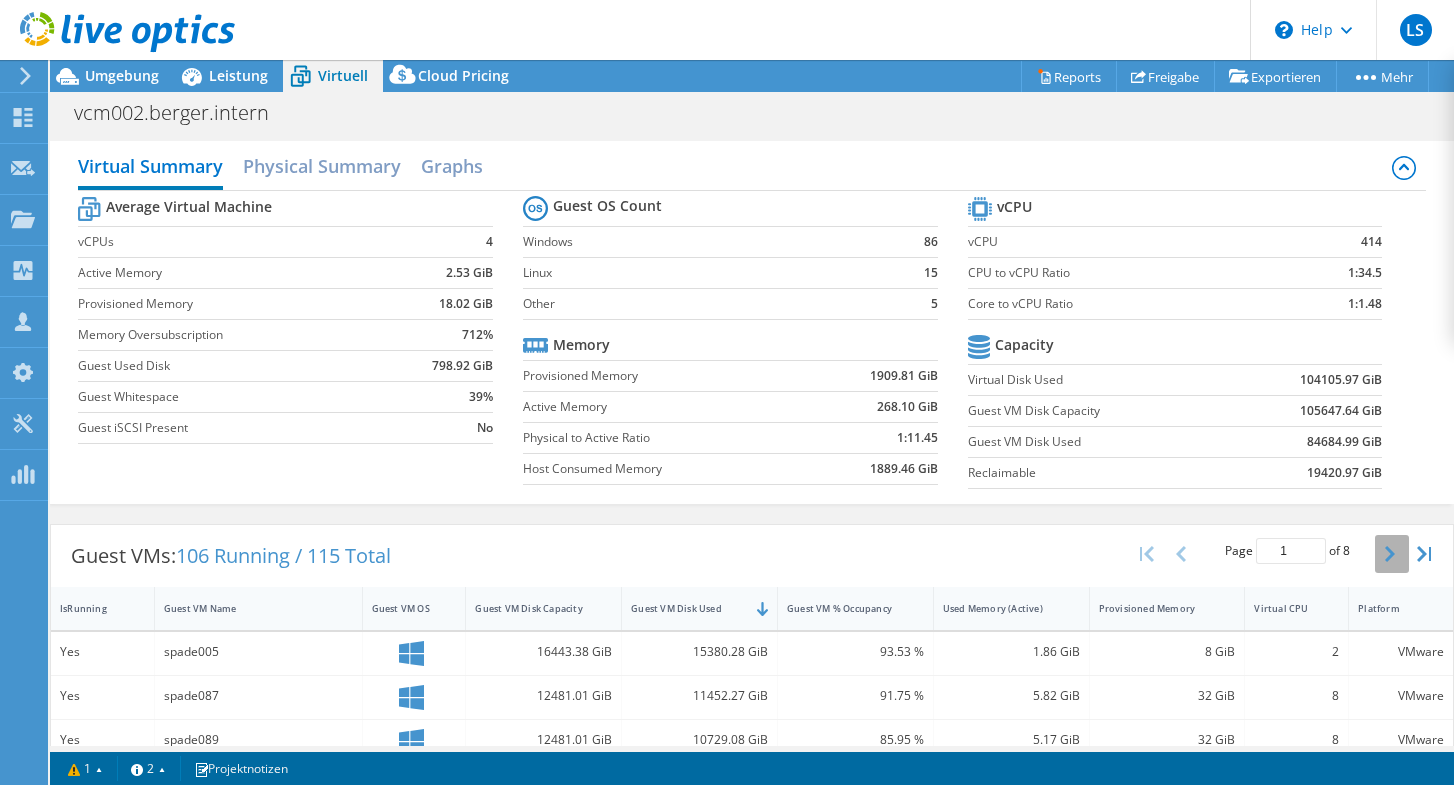 click at bounding box center [1392, 554] 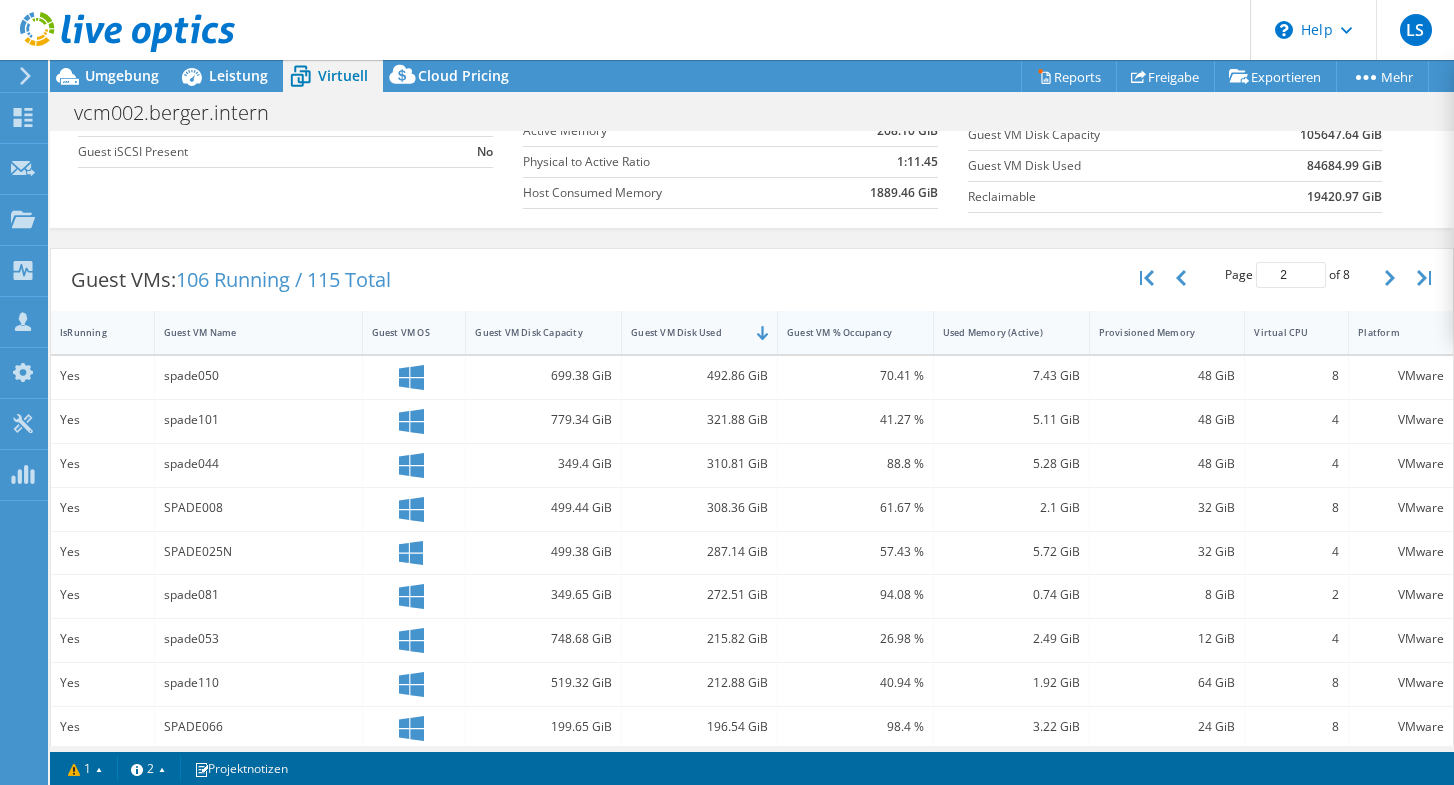 scroll, scrollTop: 286, scrollLeft: 0, axis: vertical 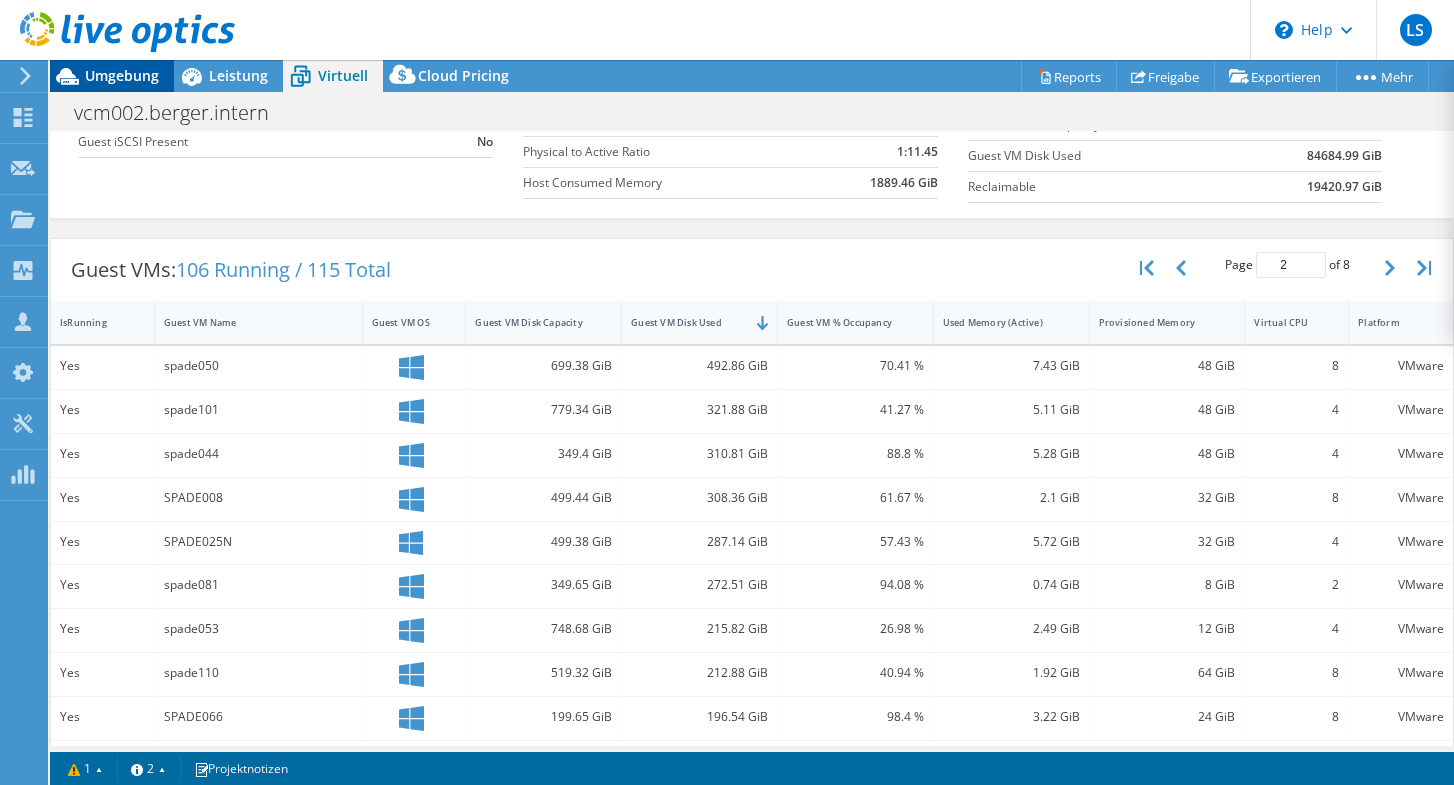 click on "Umgebung" at bounding box center [122, 75] 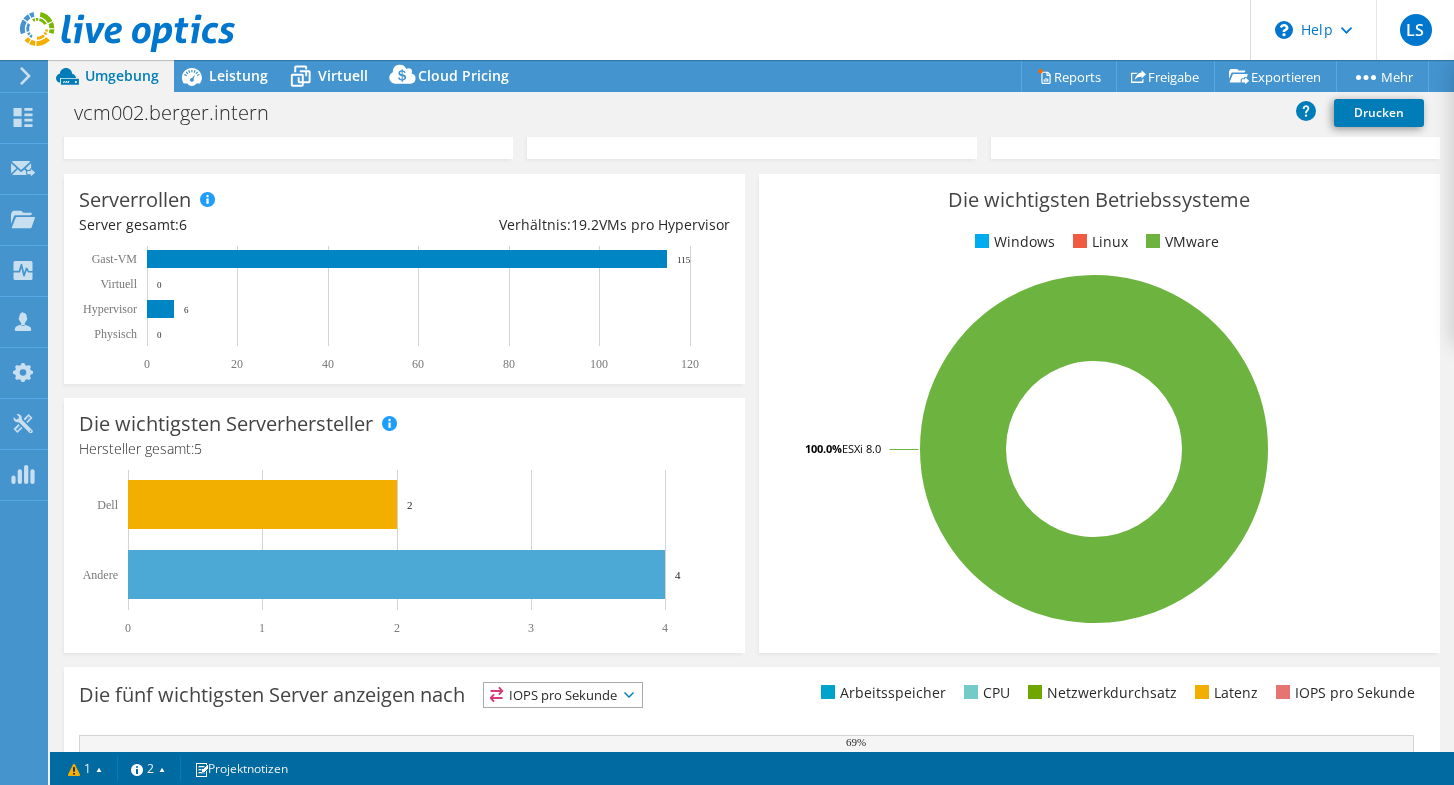 scroll, scrollTop: 0, scrollLeft: 0, axis: both 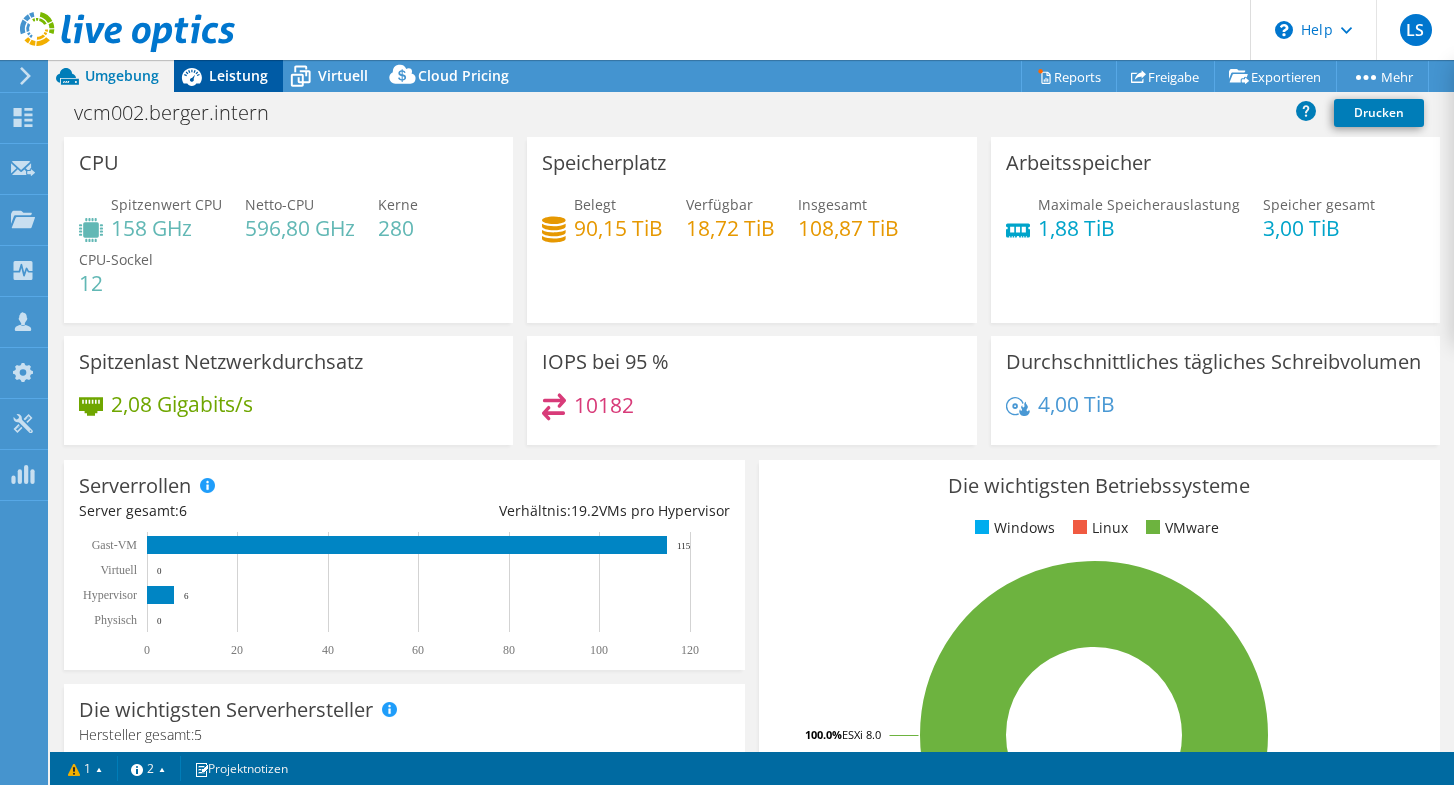 click on "Leistung" at bounding box center [228, 76] 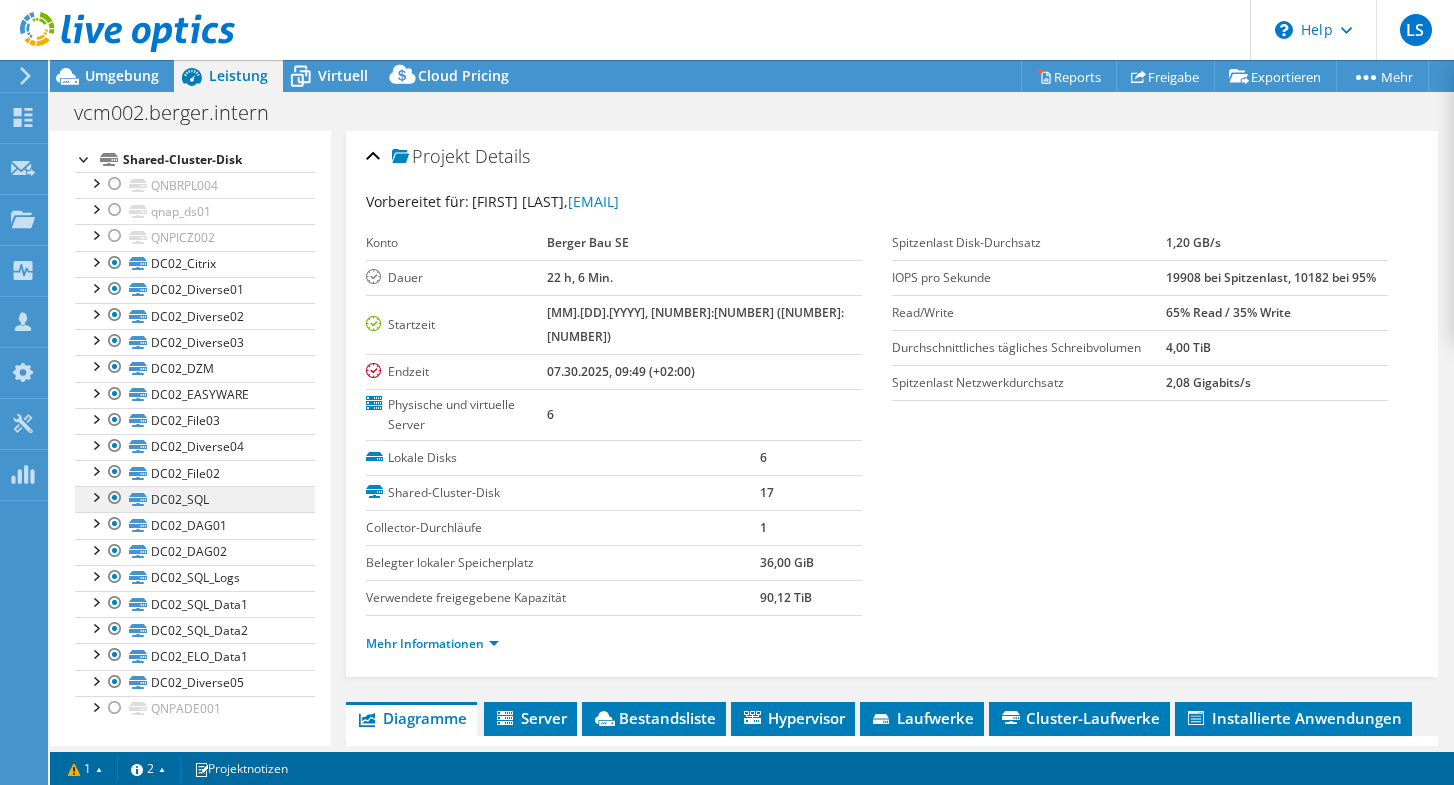 scroll, scrollTop: 0, scrollLeft: 0, axis: both 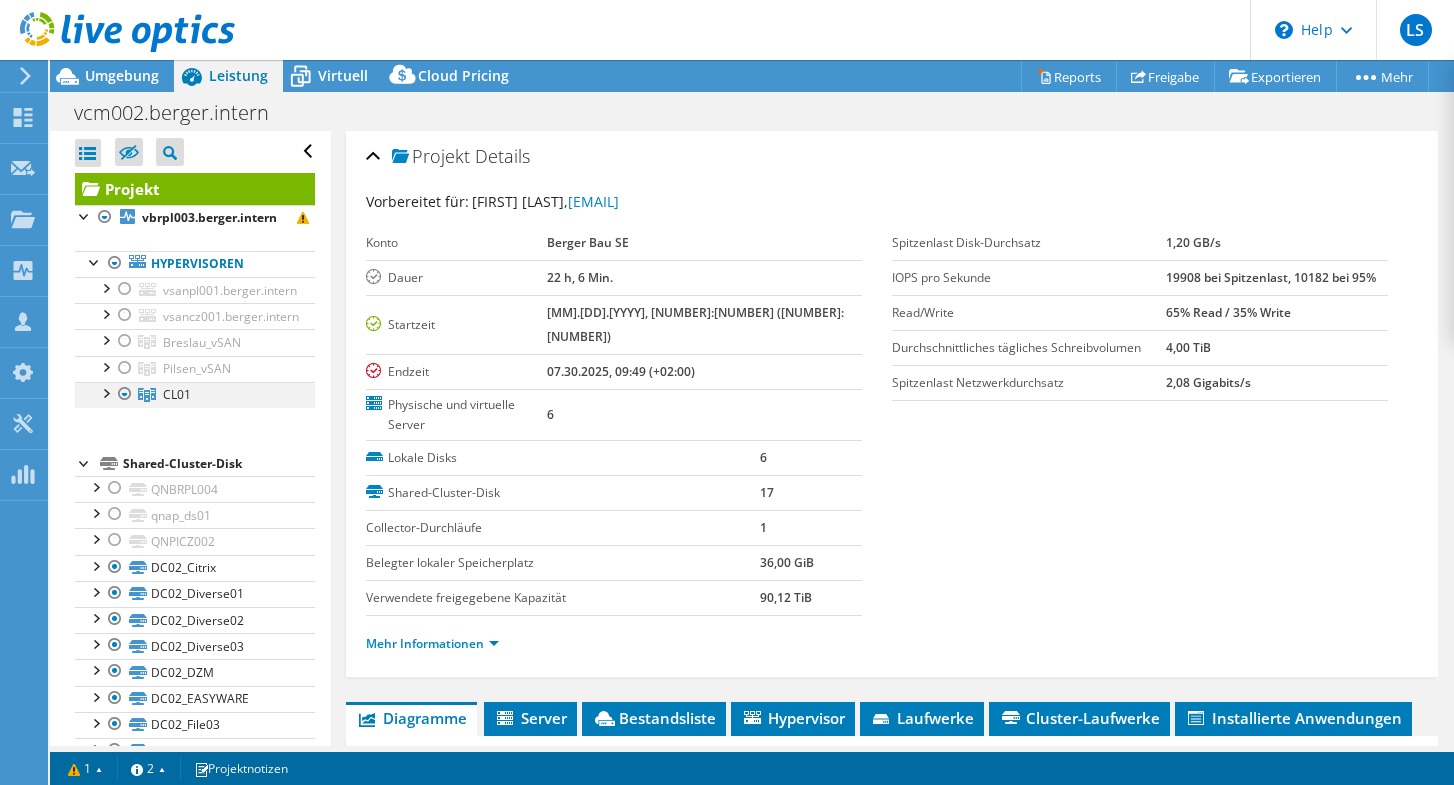 click at bounding box center [125, 394] 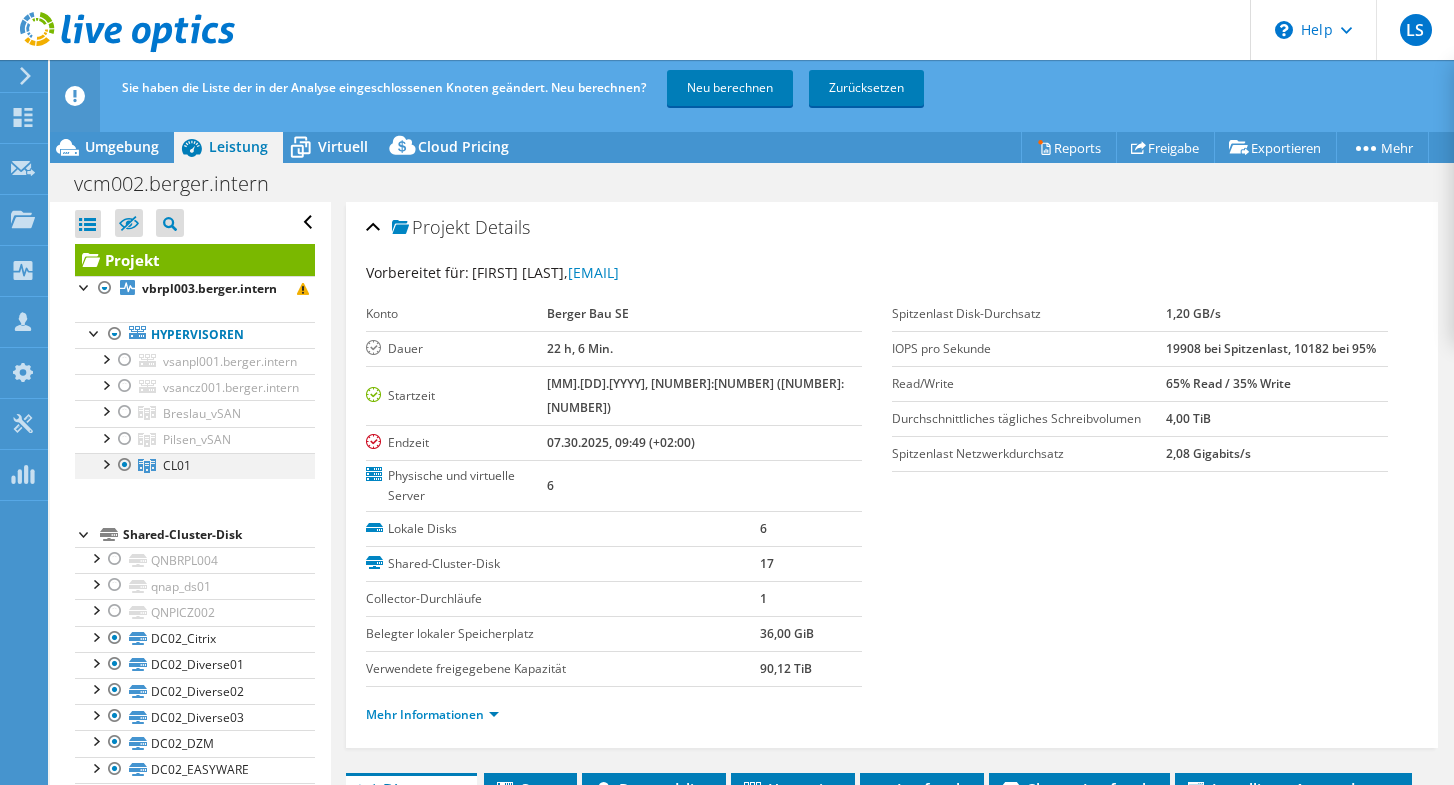 click at bounding box center (125, 465) 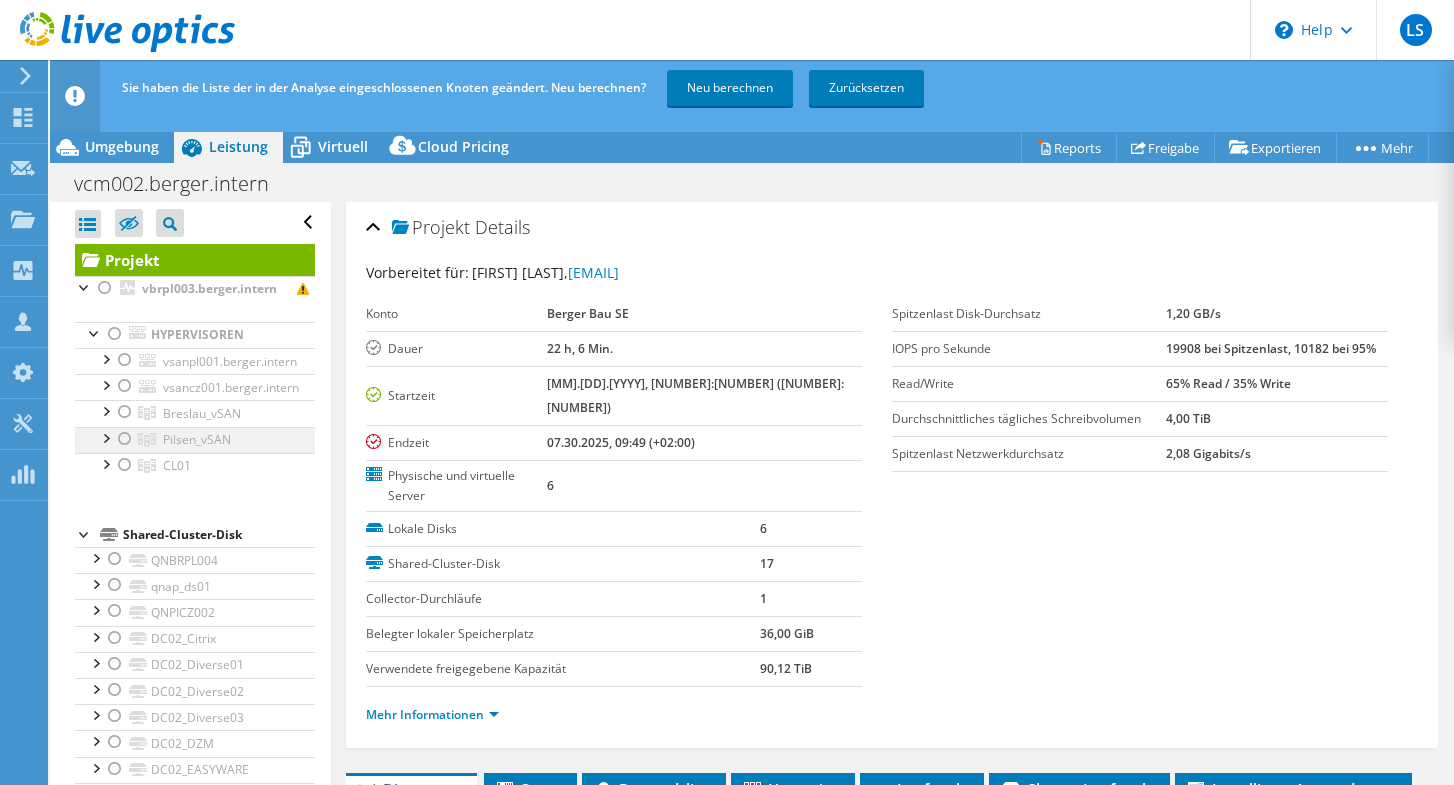 click at bounding box center [125, 439] 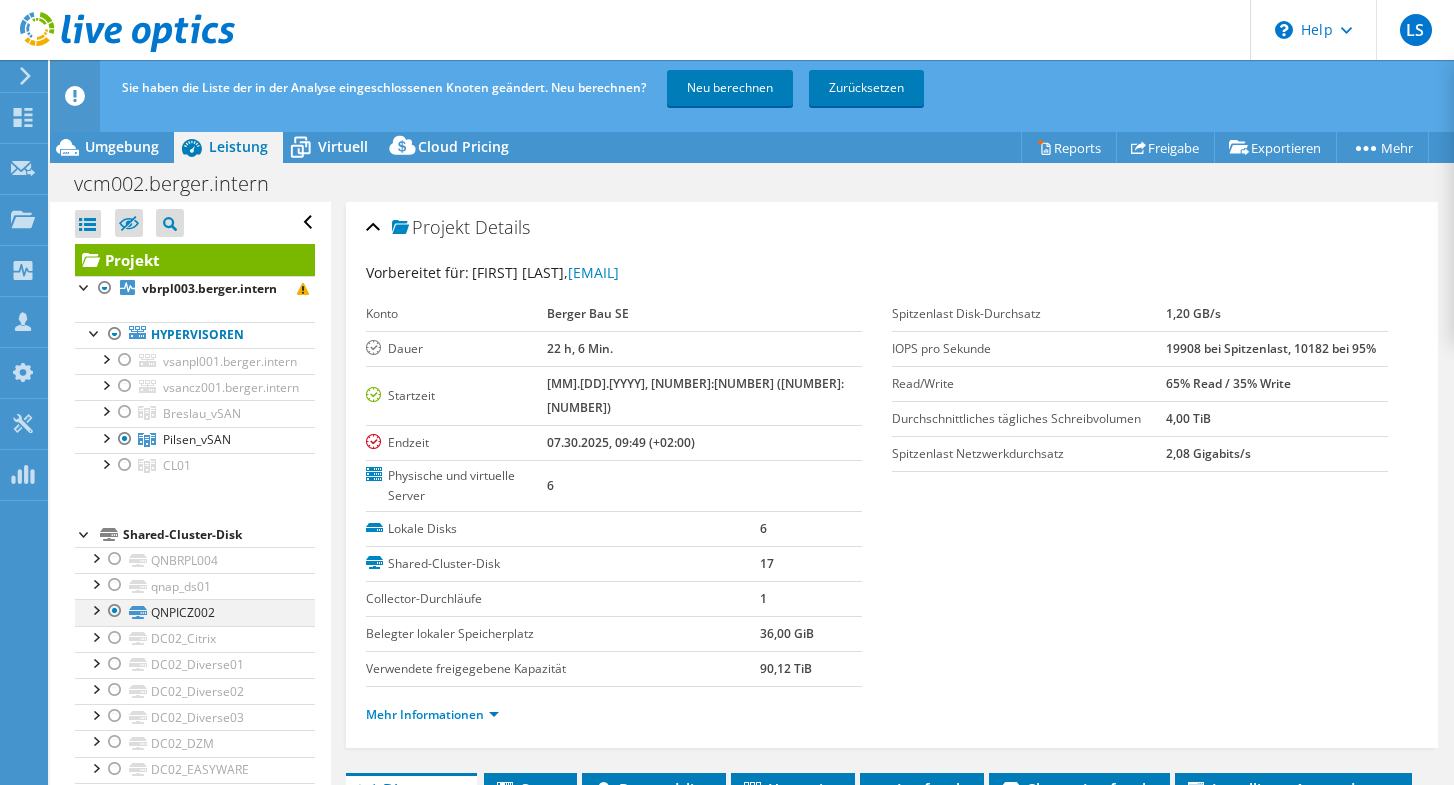 click at bounding box center [115, 611] 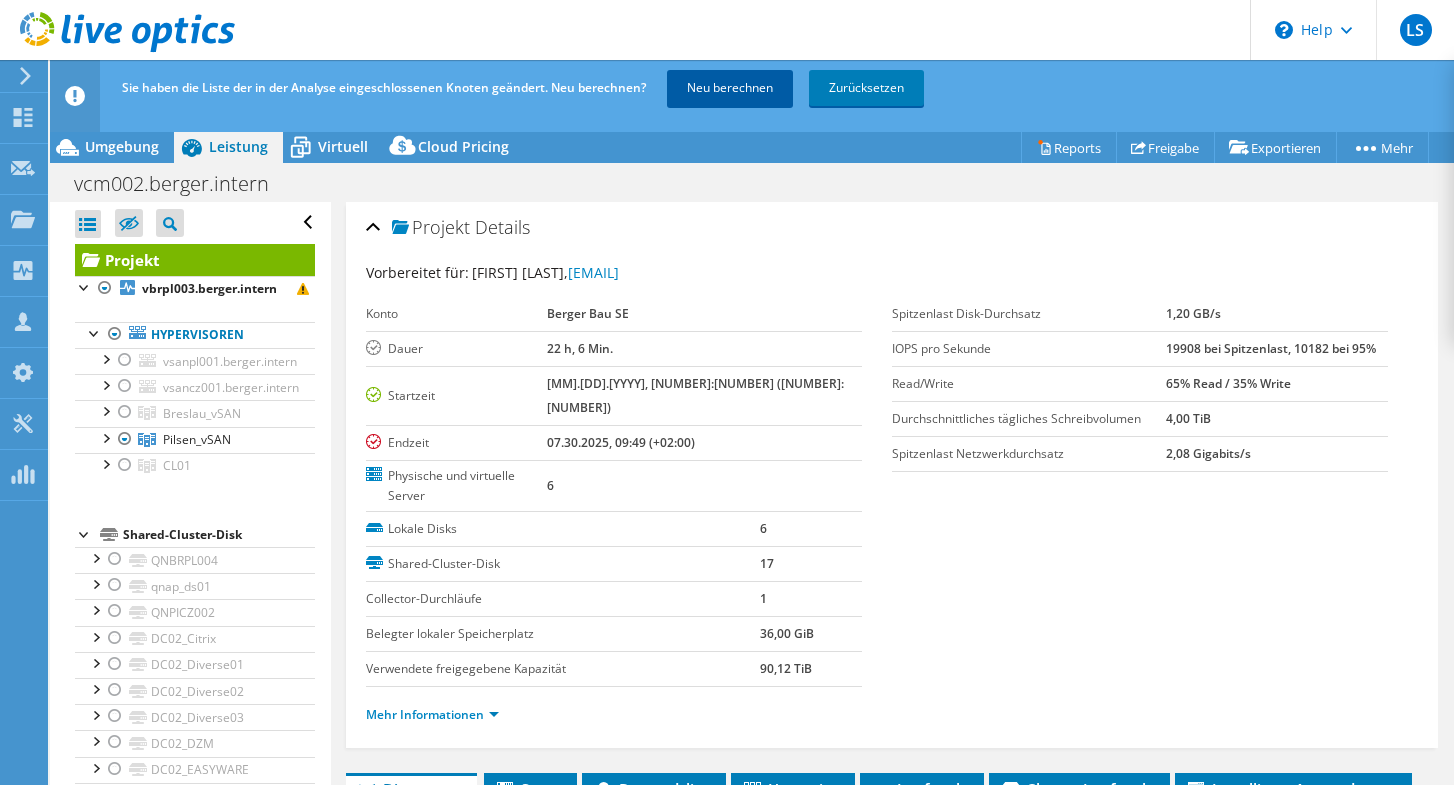 click on "Neu berechnen" at bounding box center [730, 88] 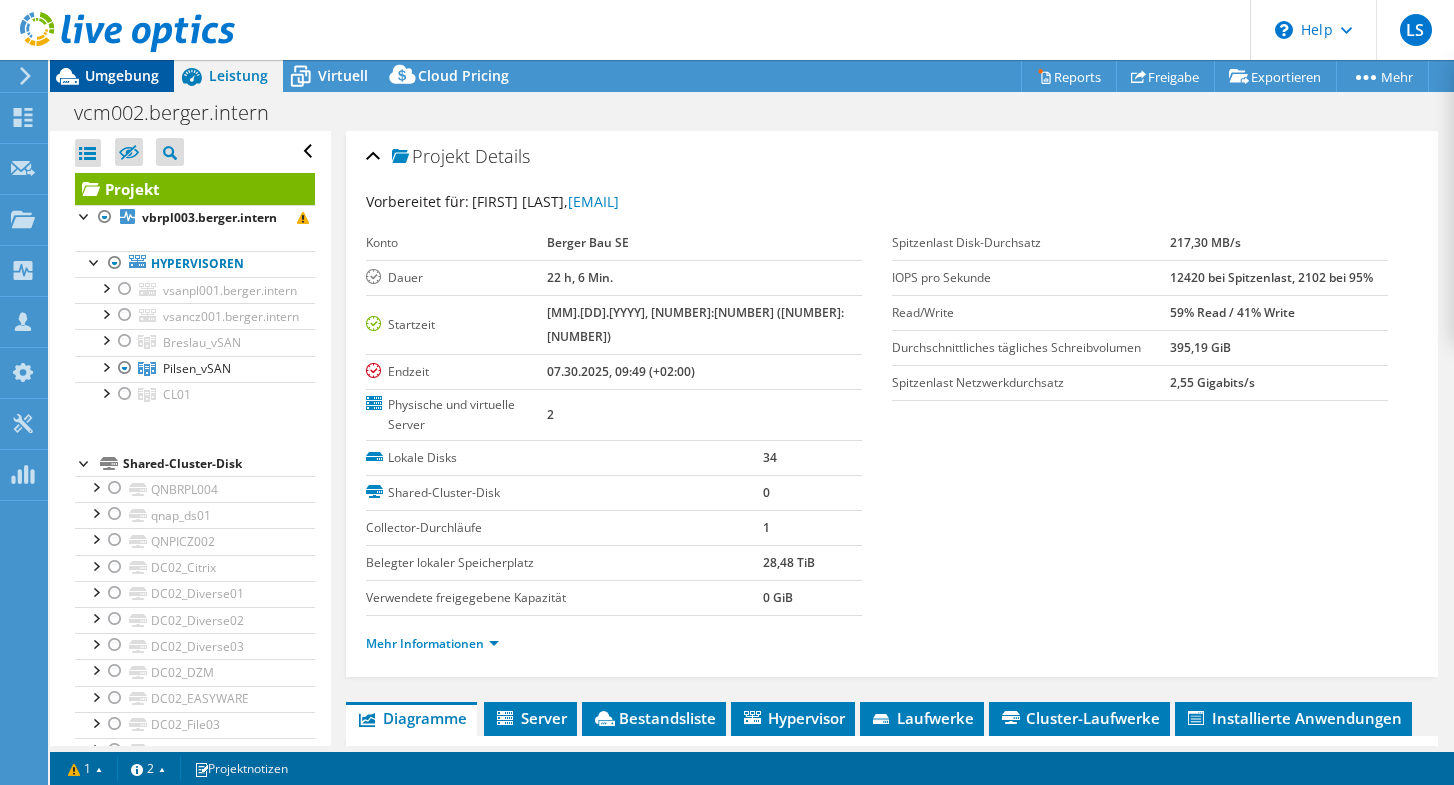 click on "Umgebung" at bounding box center (122, 75) 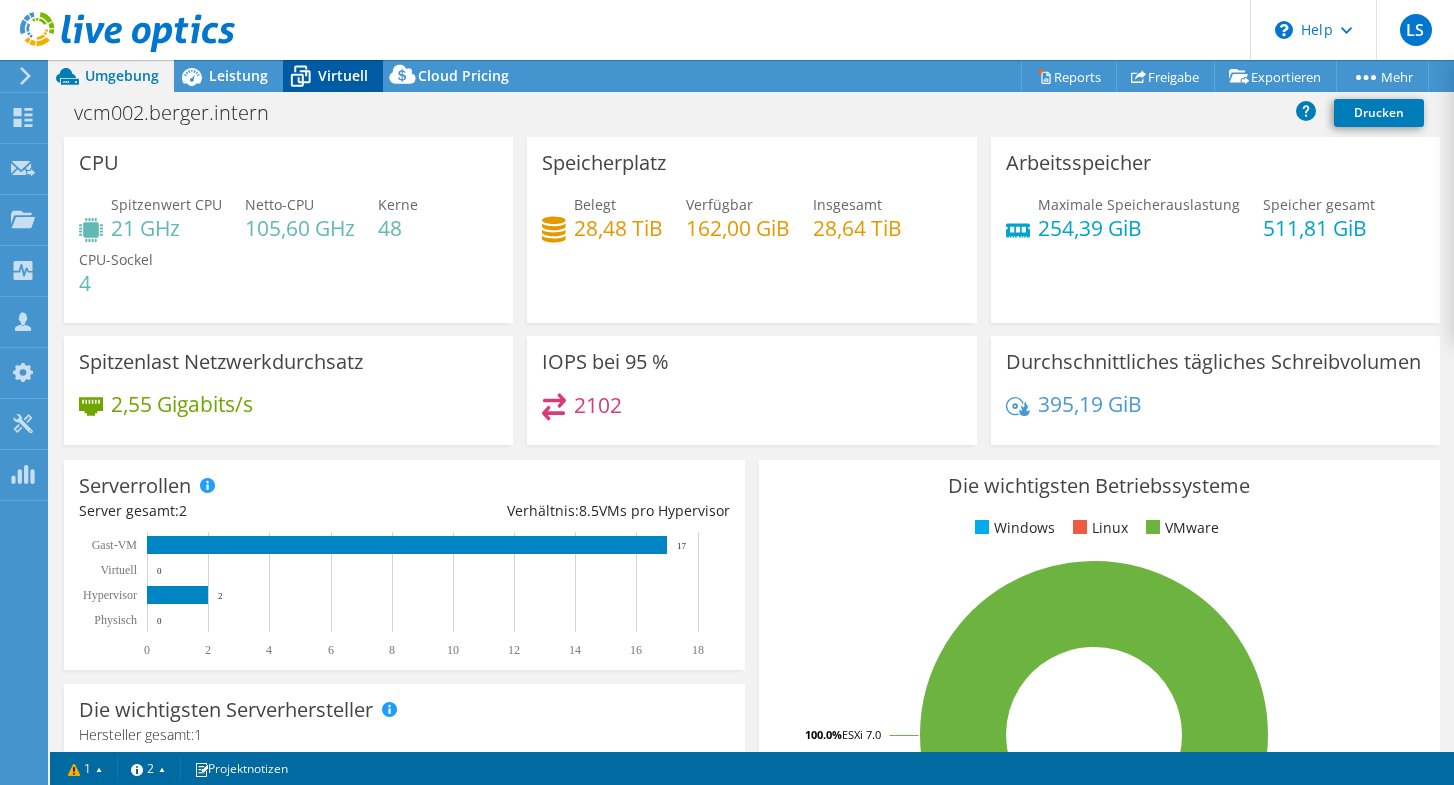 click on "Virtuell" at bounding box center (343, 75) 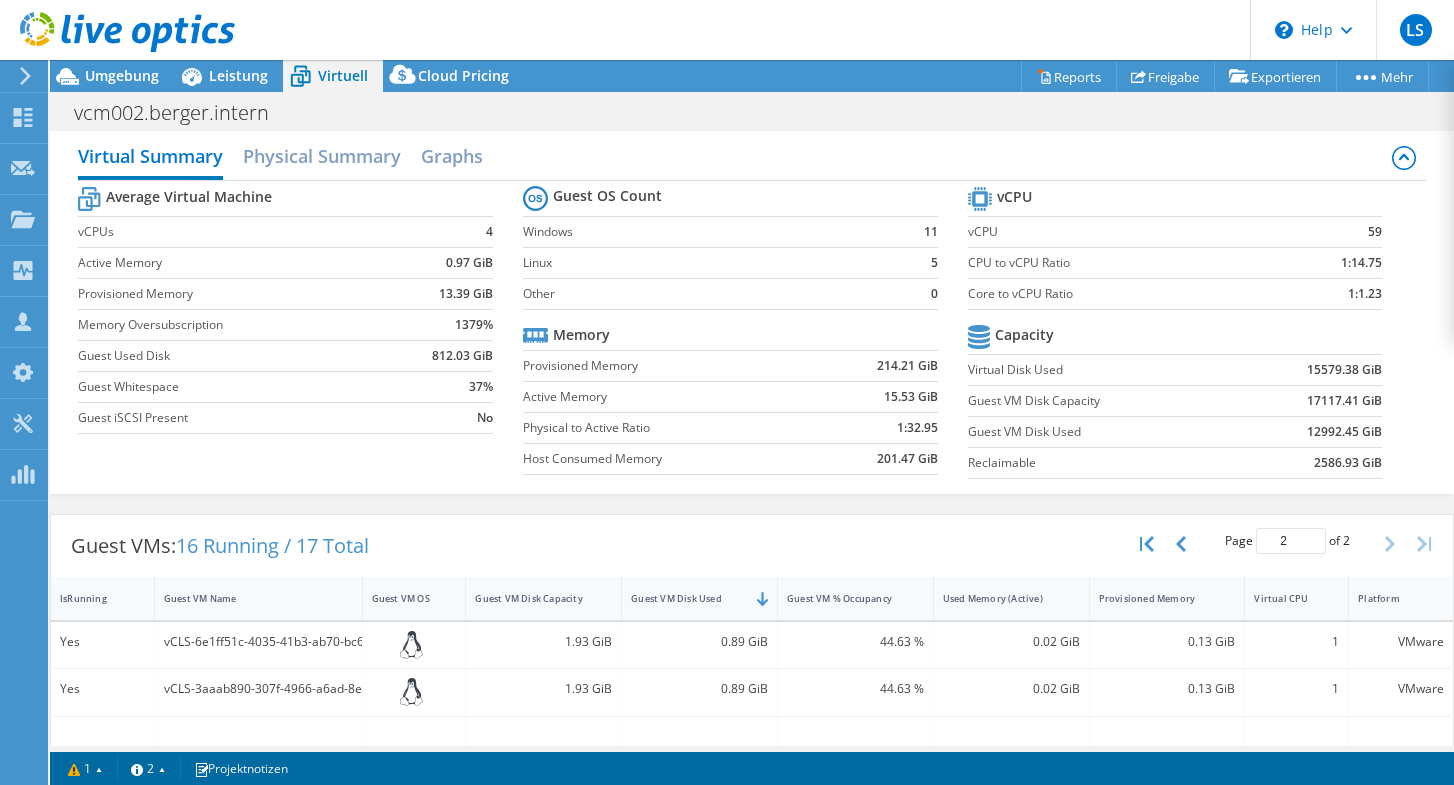 scroll, scrollTop: 0, scrollLeft: 0, axis: both 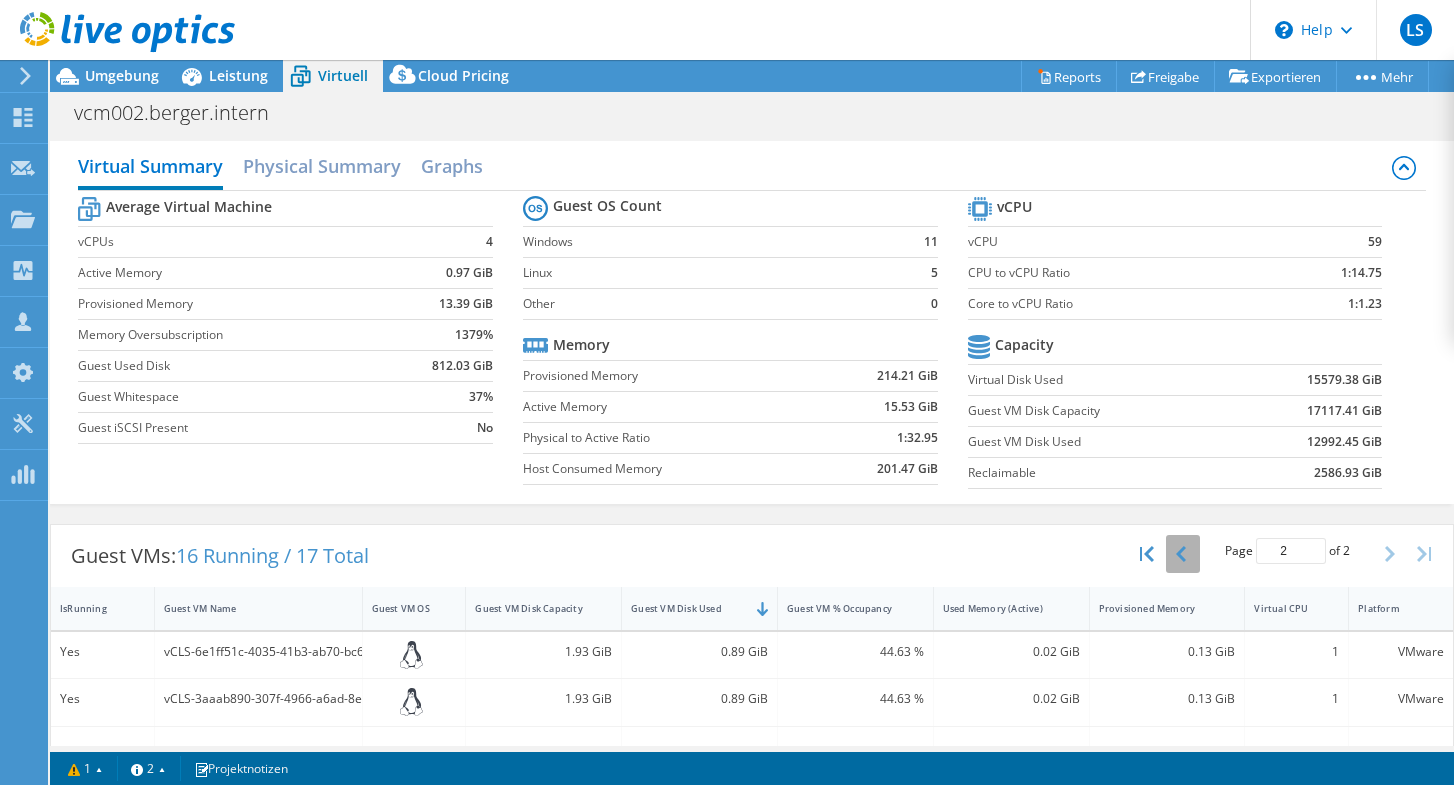 click 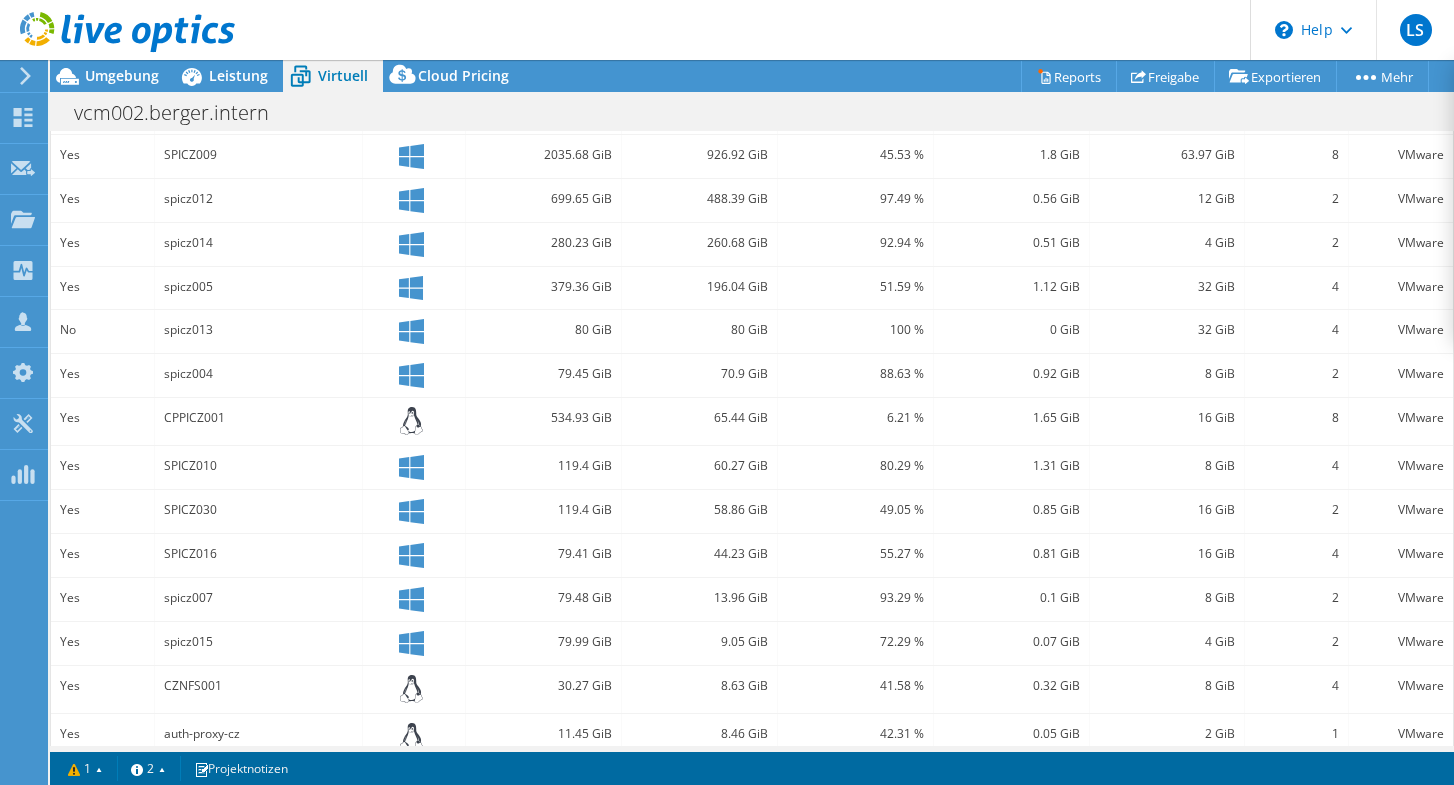 scroll, scrollTop: 565, scrollLeft: 0, axis: vertical 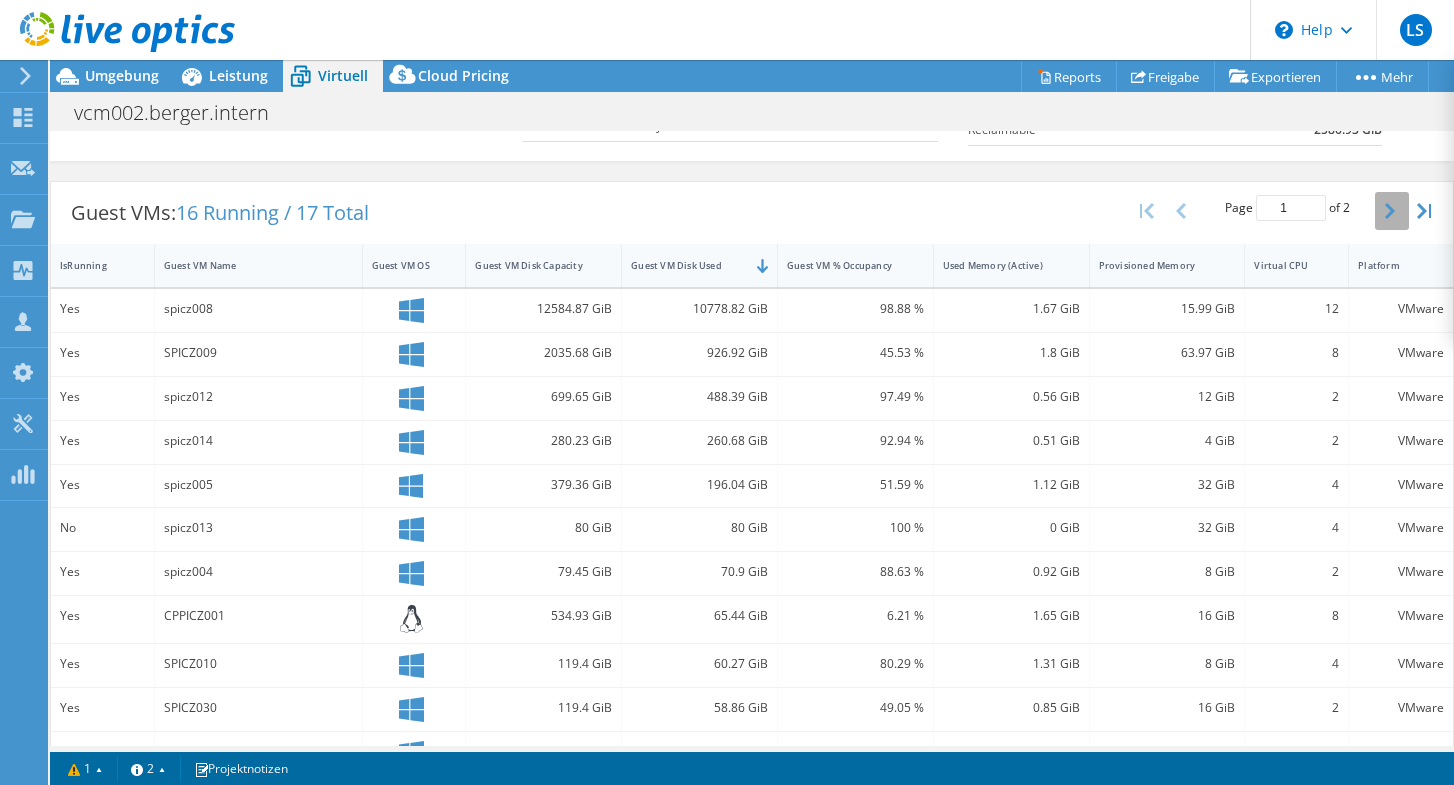 click 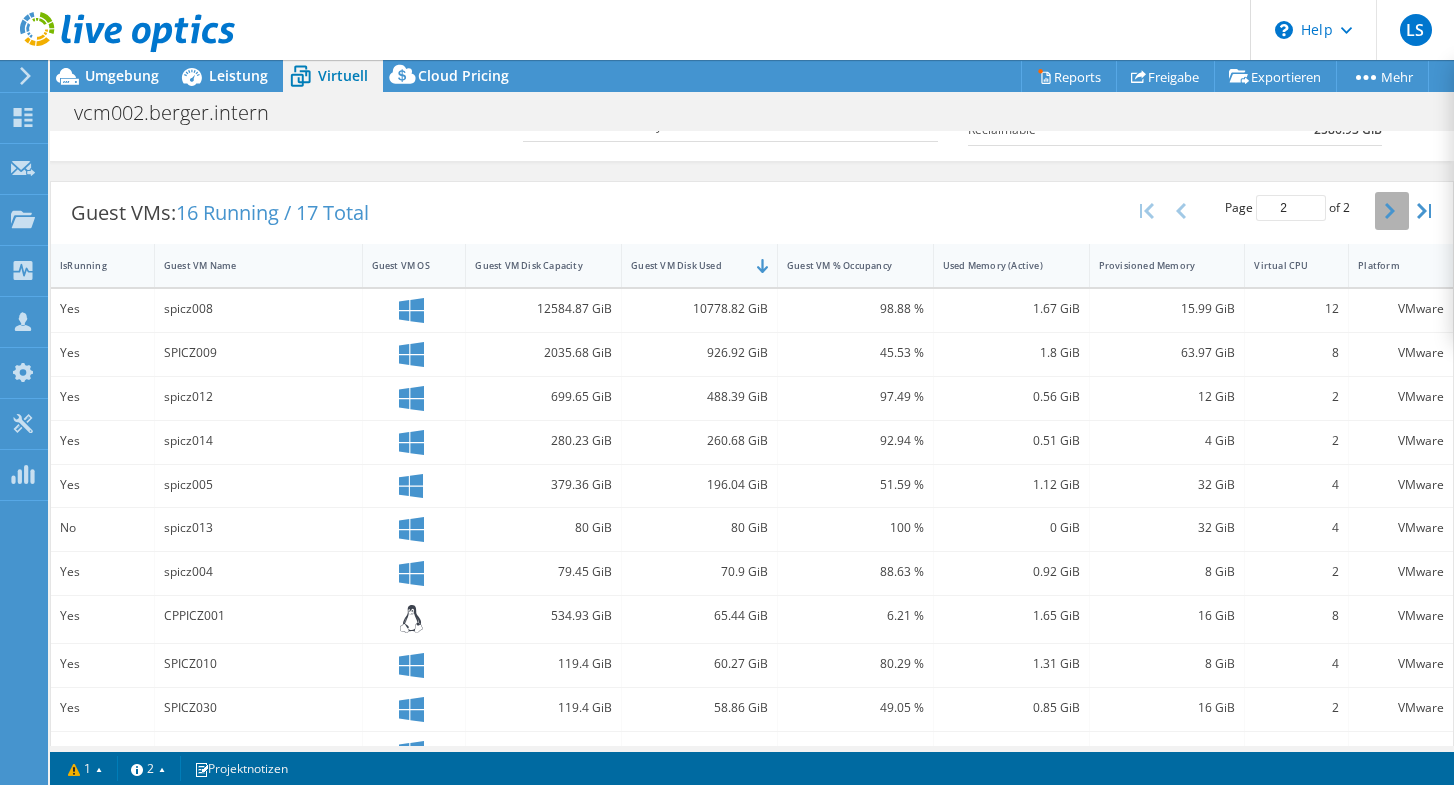 scroll, scrollTop: 31, scrollLeft: 0, axis: vertical 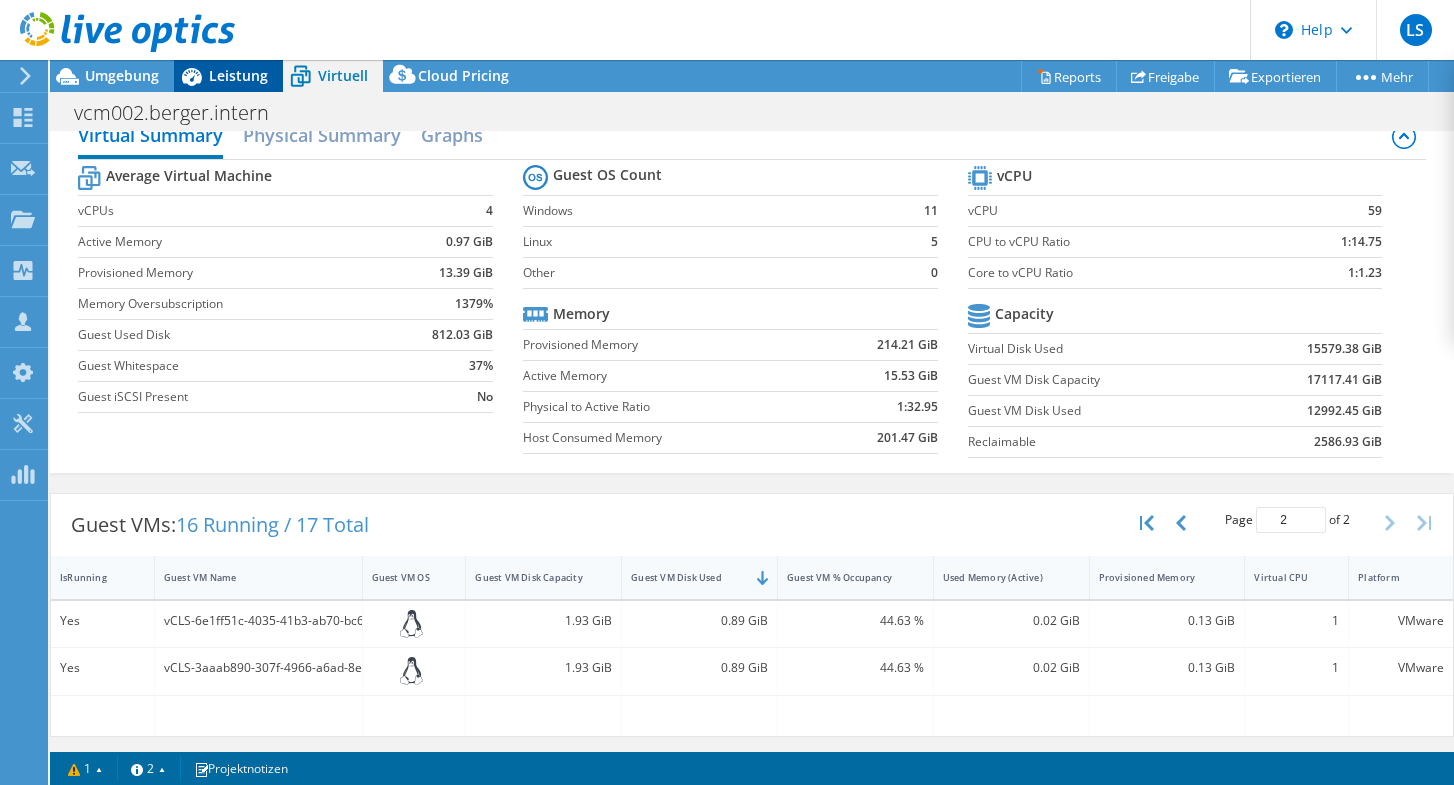 click on "Leistung" at bounding box center (238, 75) 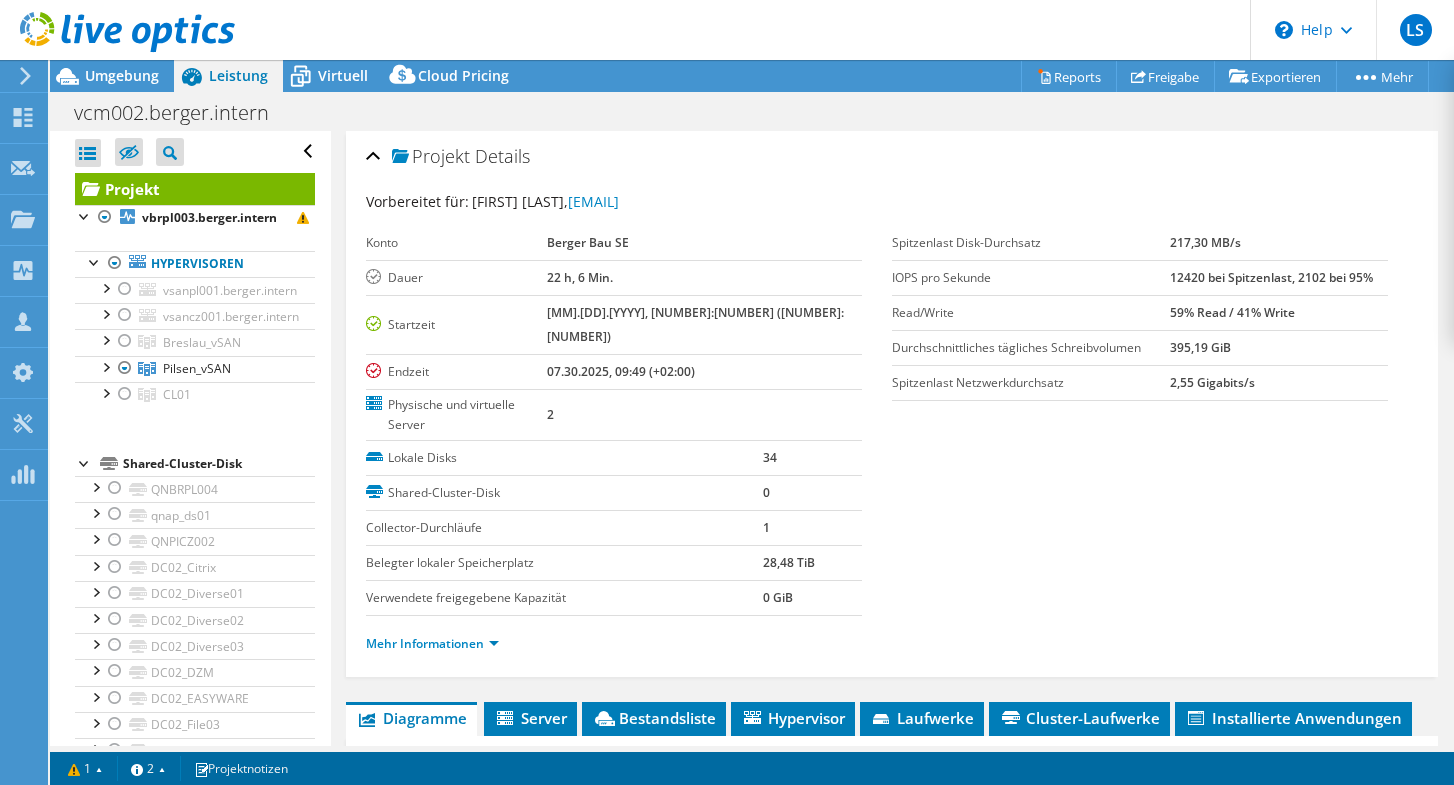 scroll, scrollTop: 0, scrollLeft: 0, axis: both 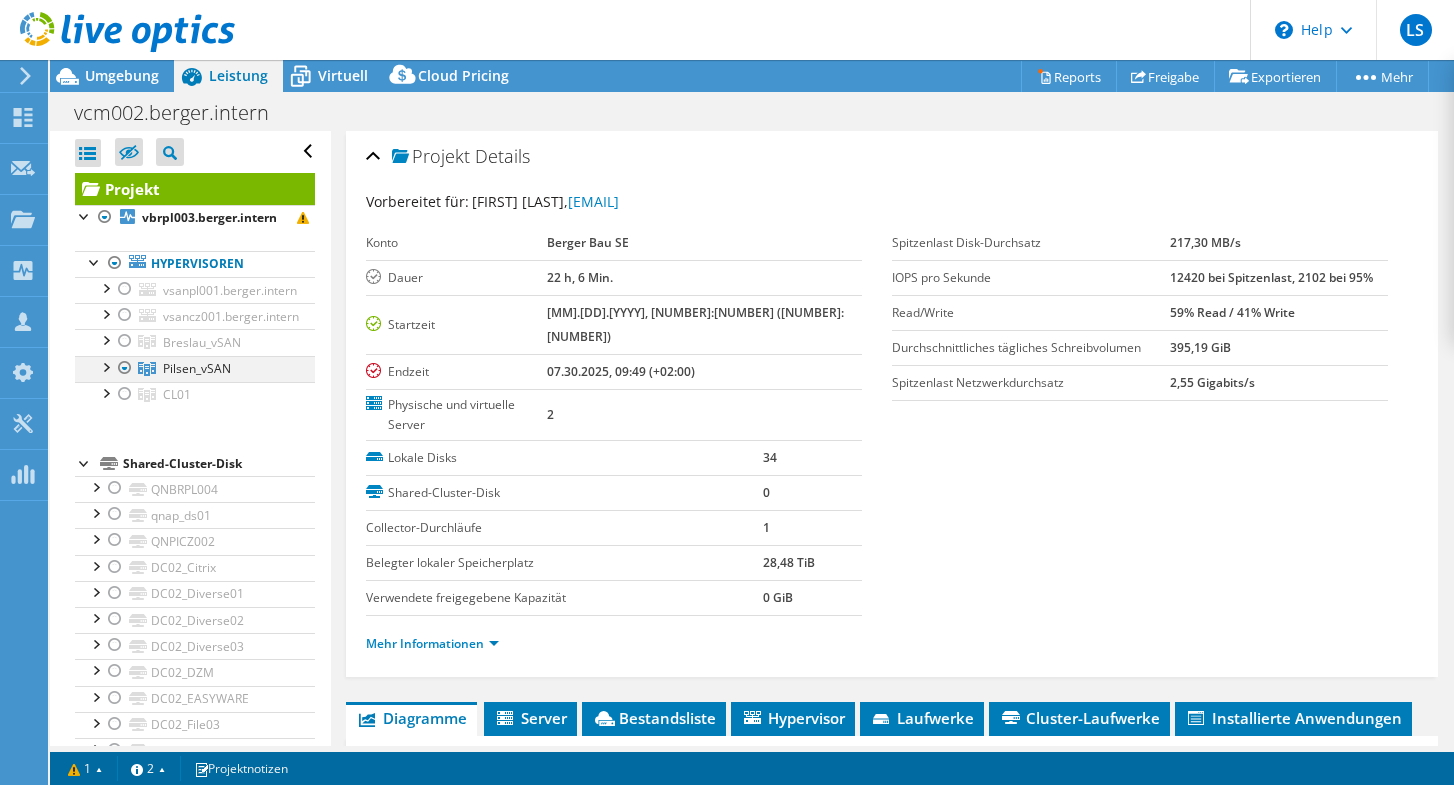 click at bounding box center [125, 368] 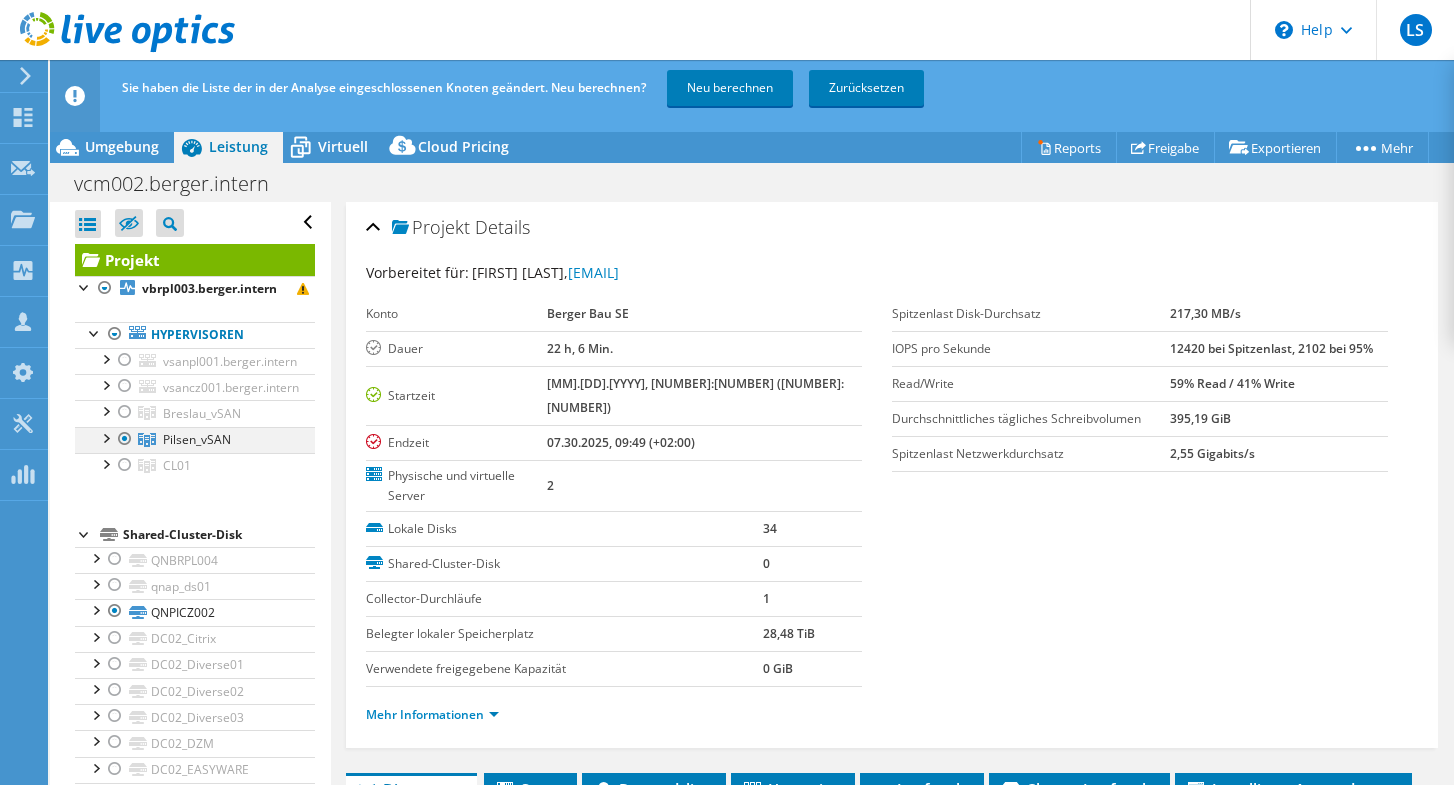 click at bounding box center [125, 439] 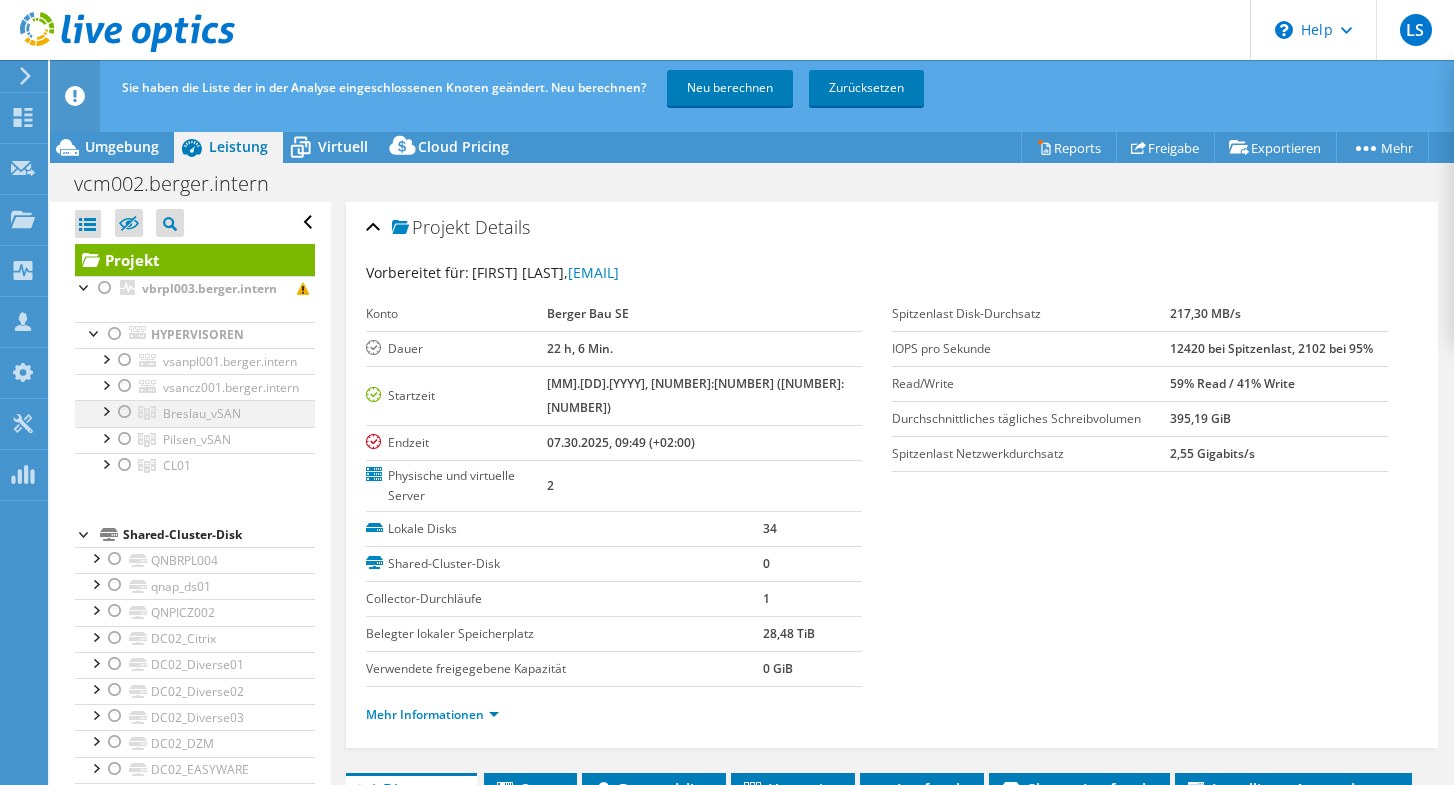 click at bounding box center [125, 412] 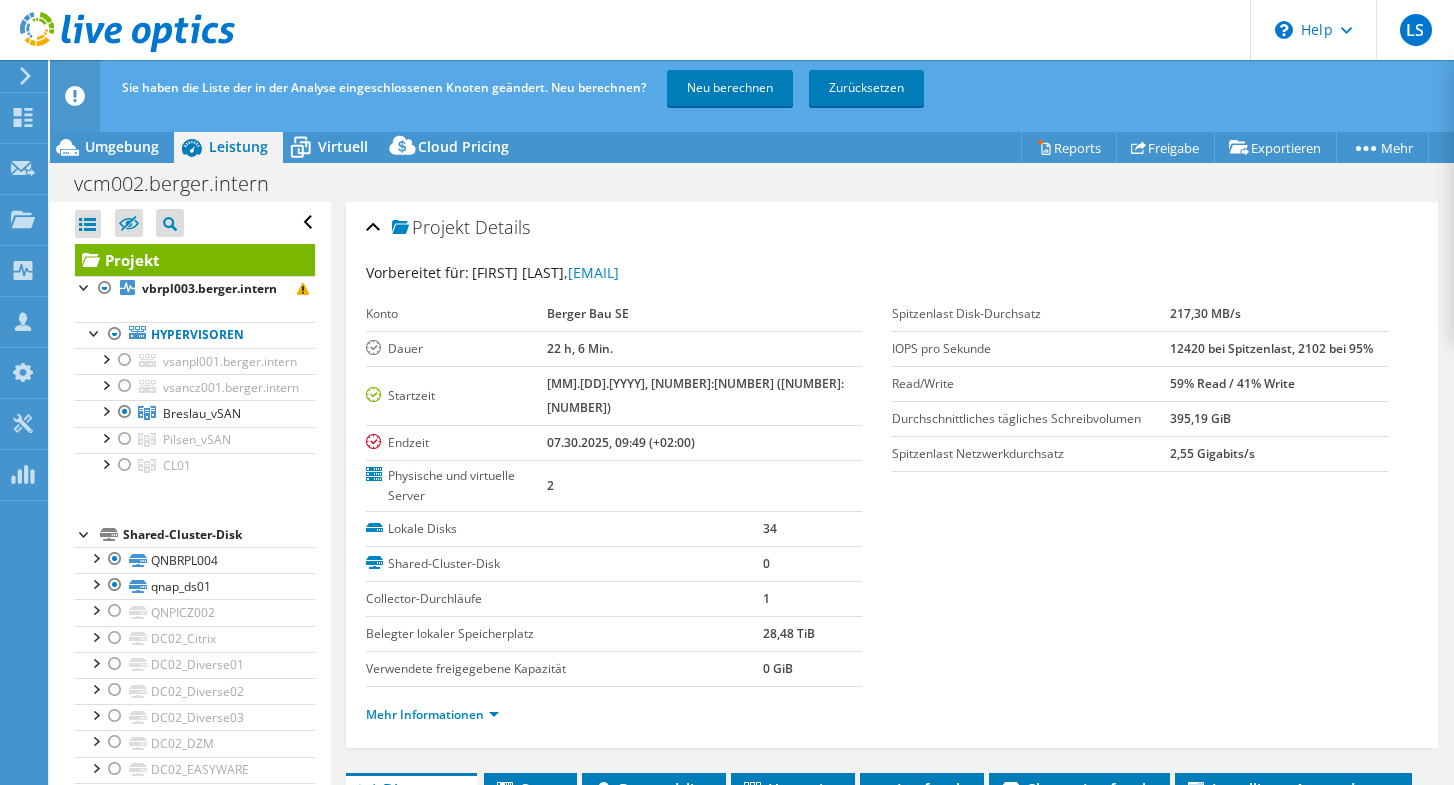 scroll, scrollTop: 304, scrollLeft: 0, axis: vertical 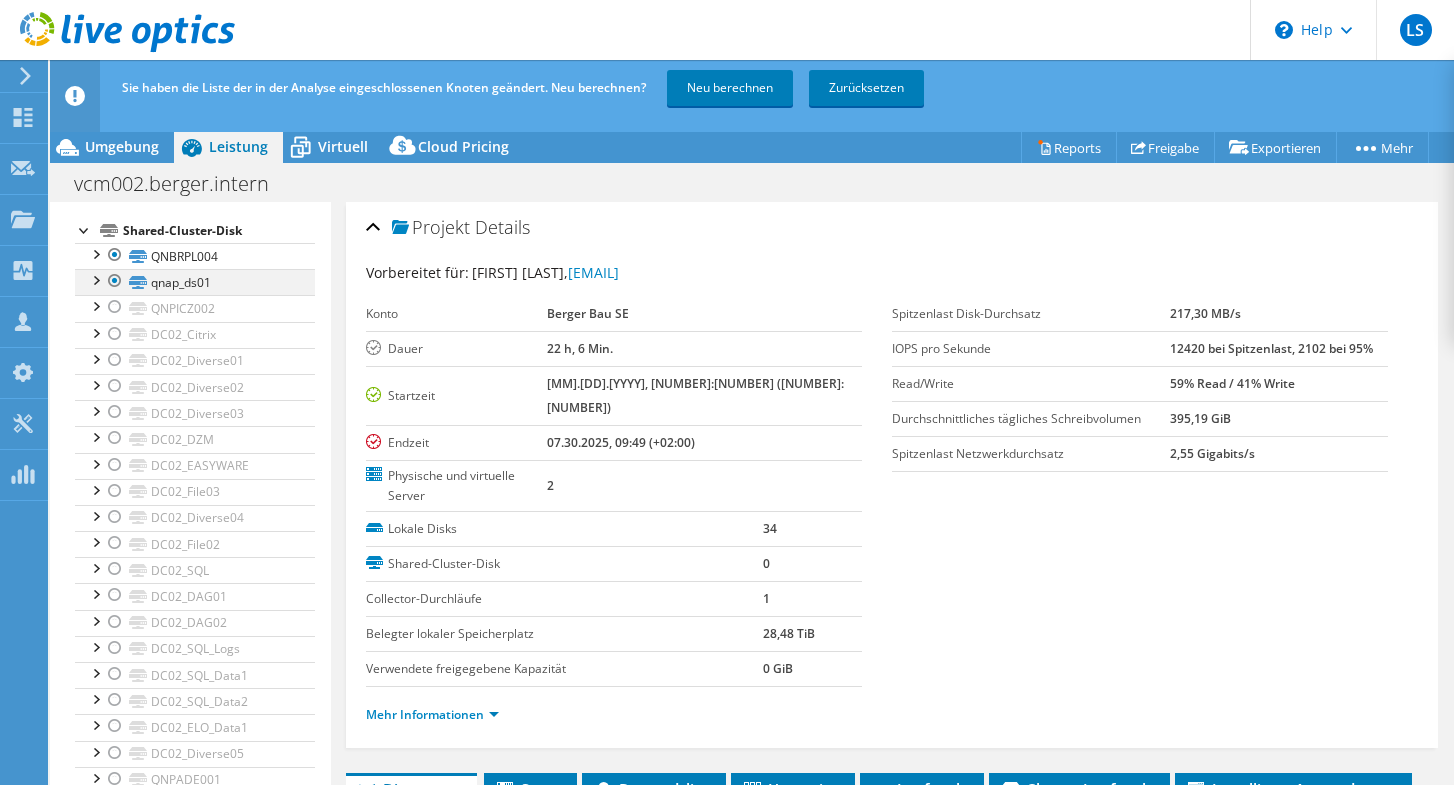 click at bounding box center [115, 281] 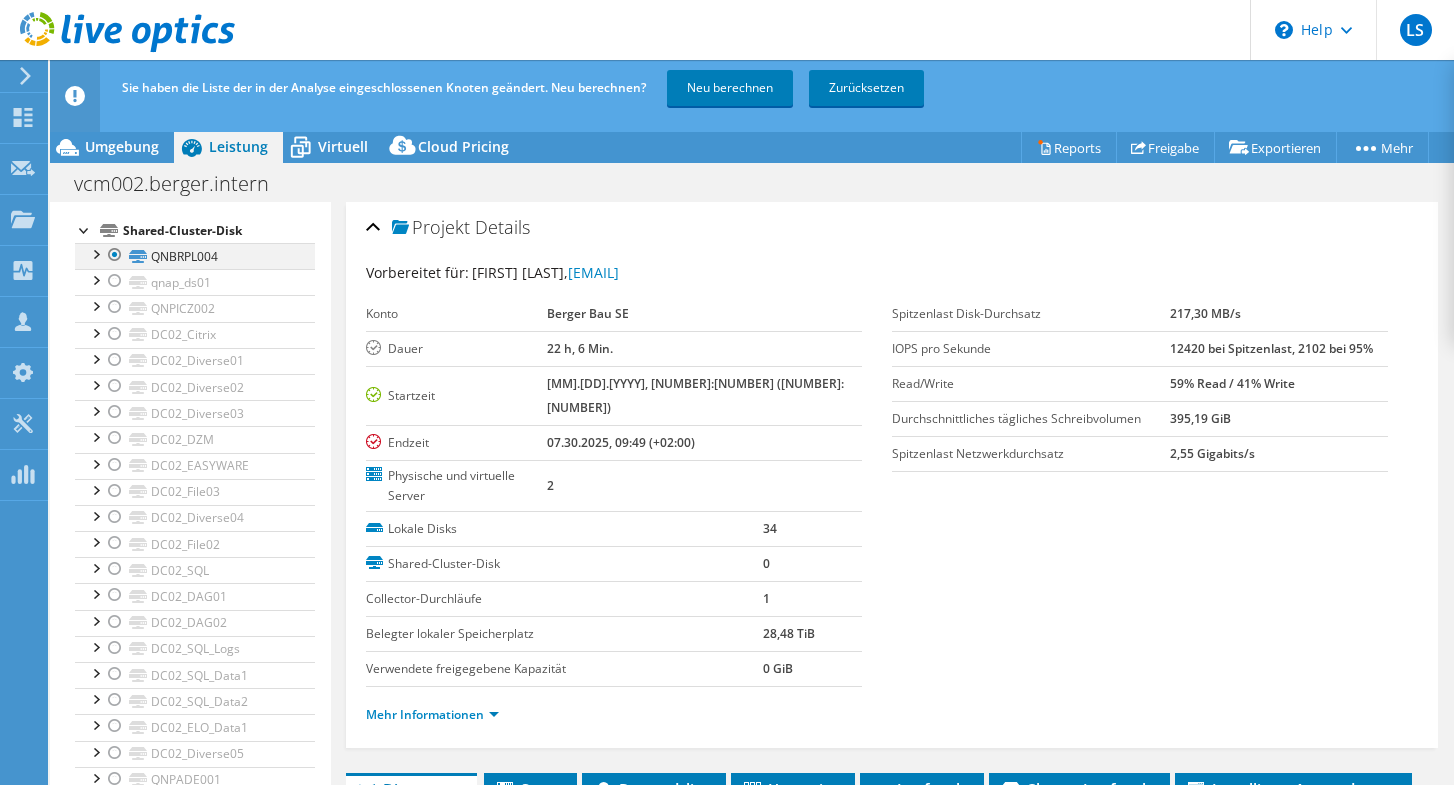 click at bounding box center (115, 255) 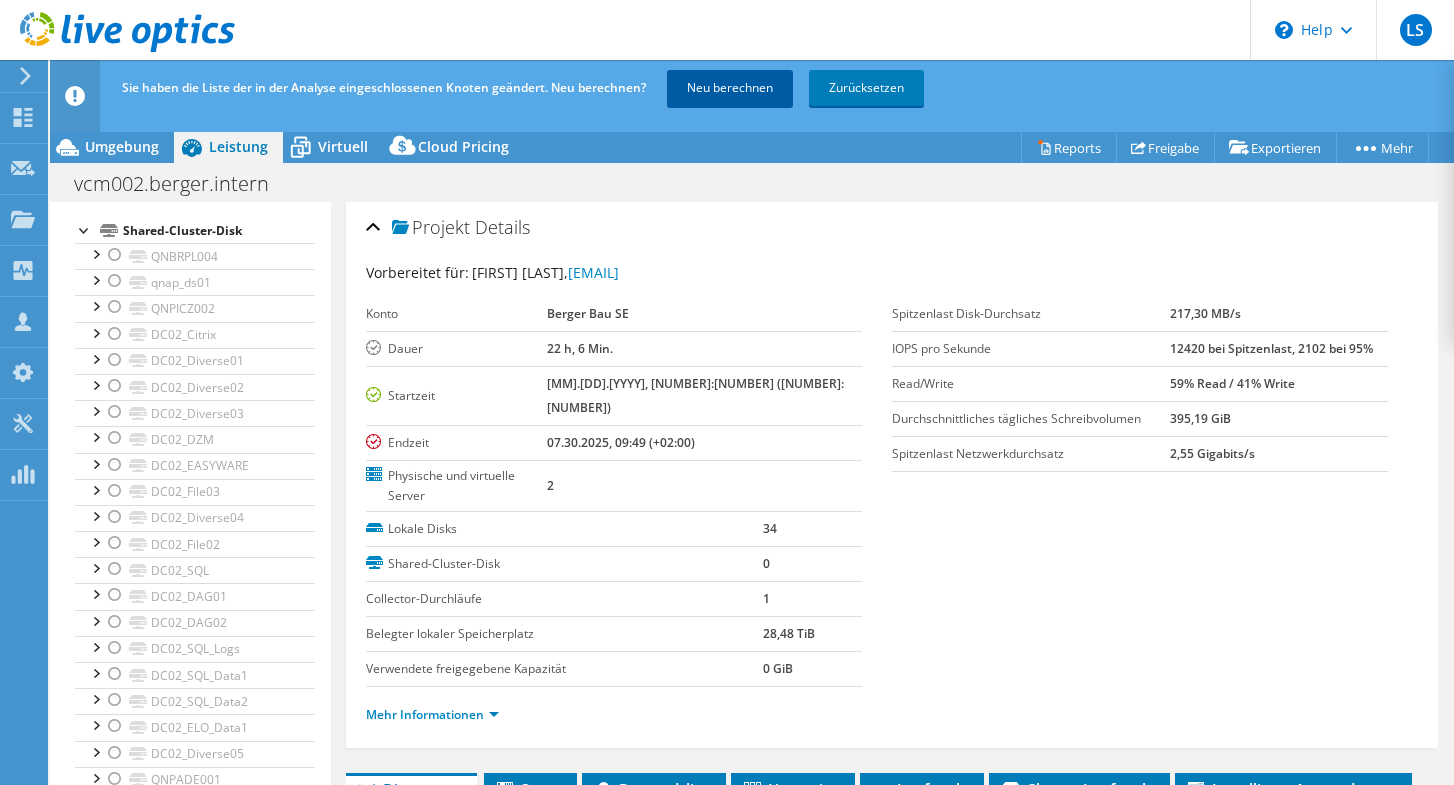 click on "Neu berechnen" at bounding box center (730, 88) 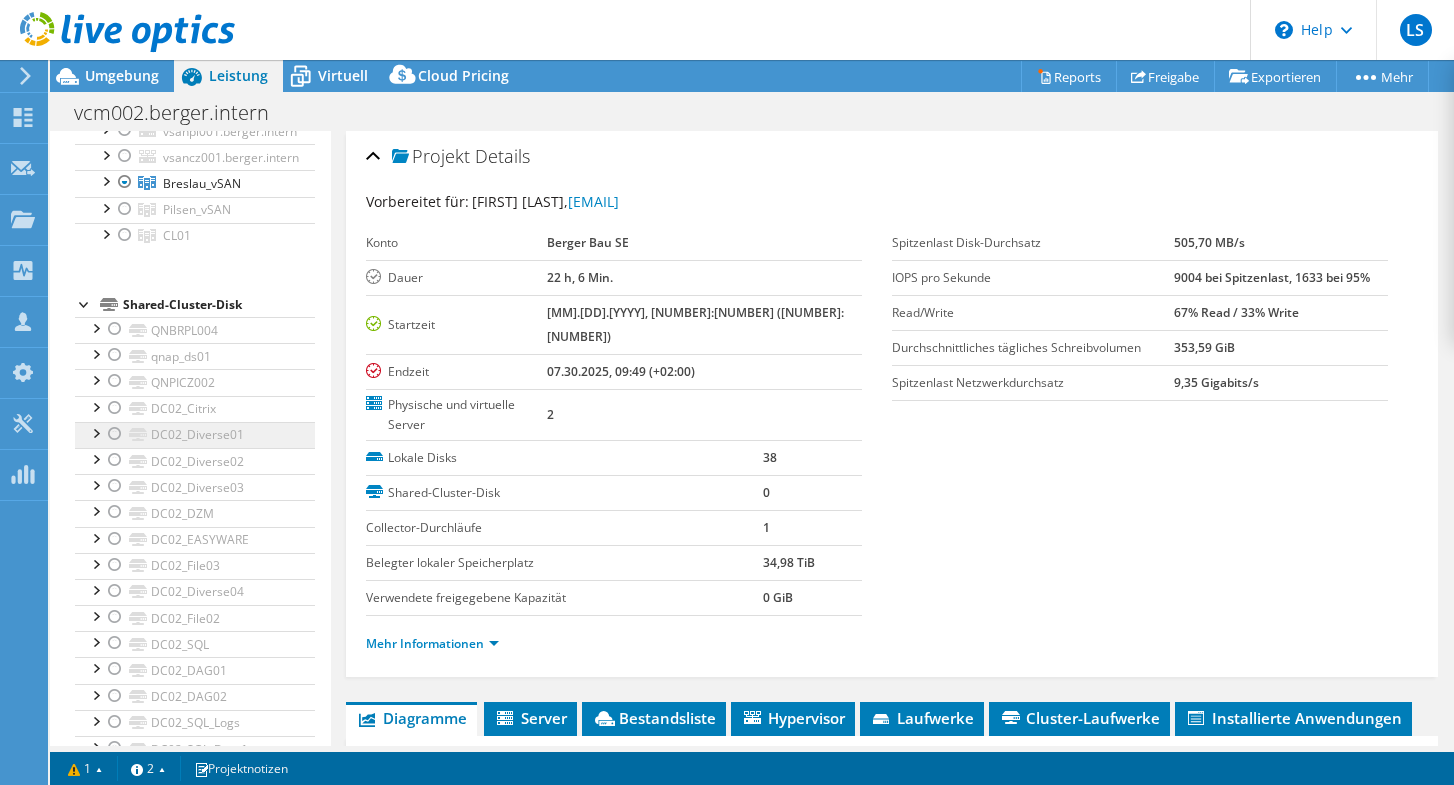 scroll, scrollTop: 0, scrollLeft: 0, axis: both 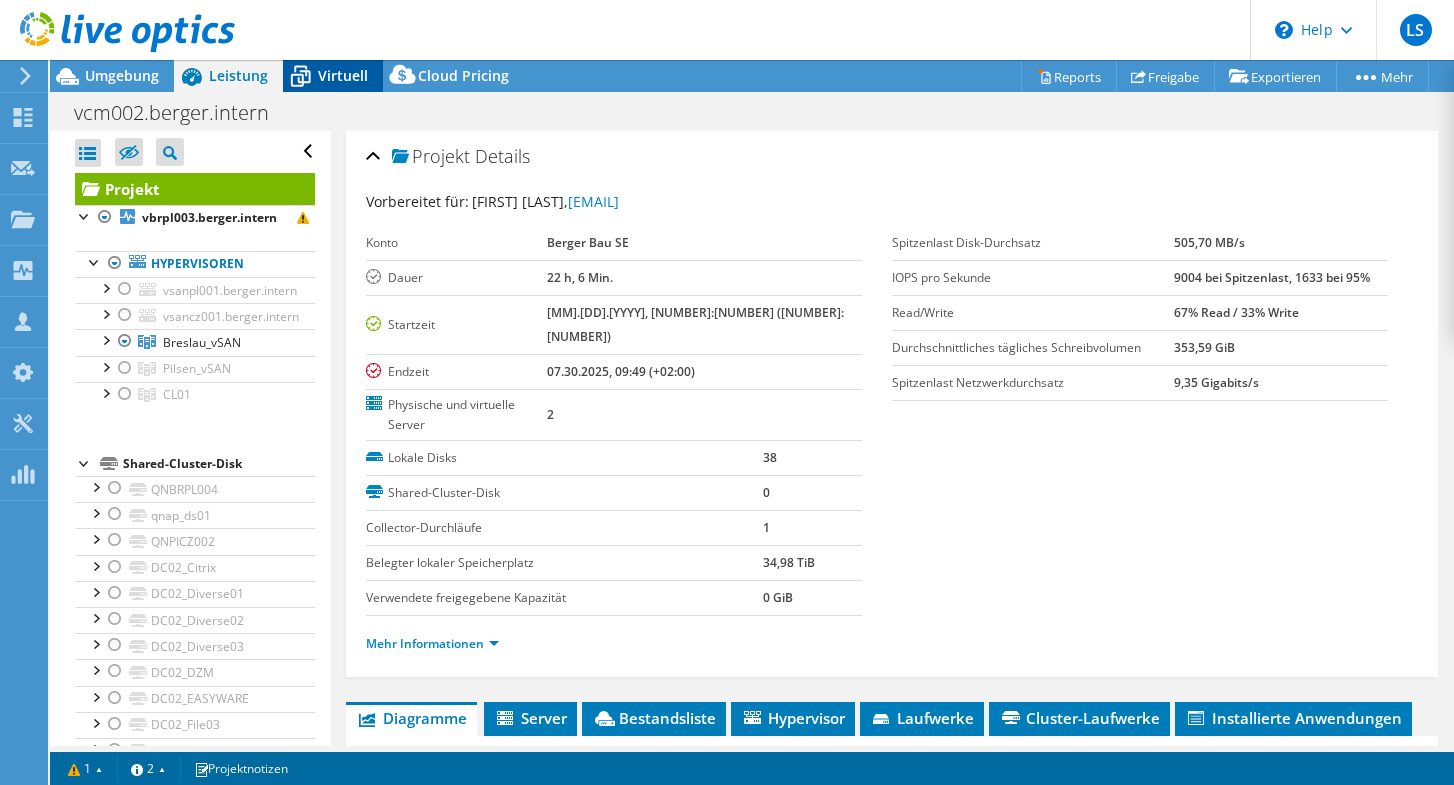 click on "Virtuell" at bounding box center (333, 76) 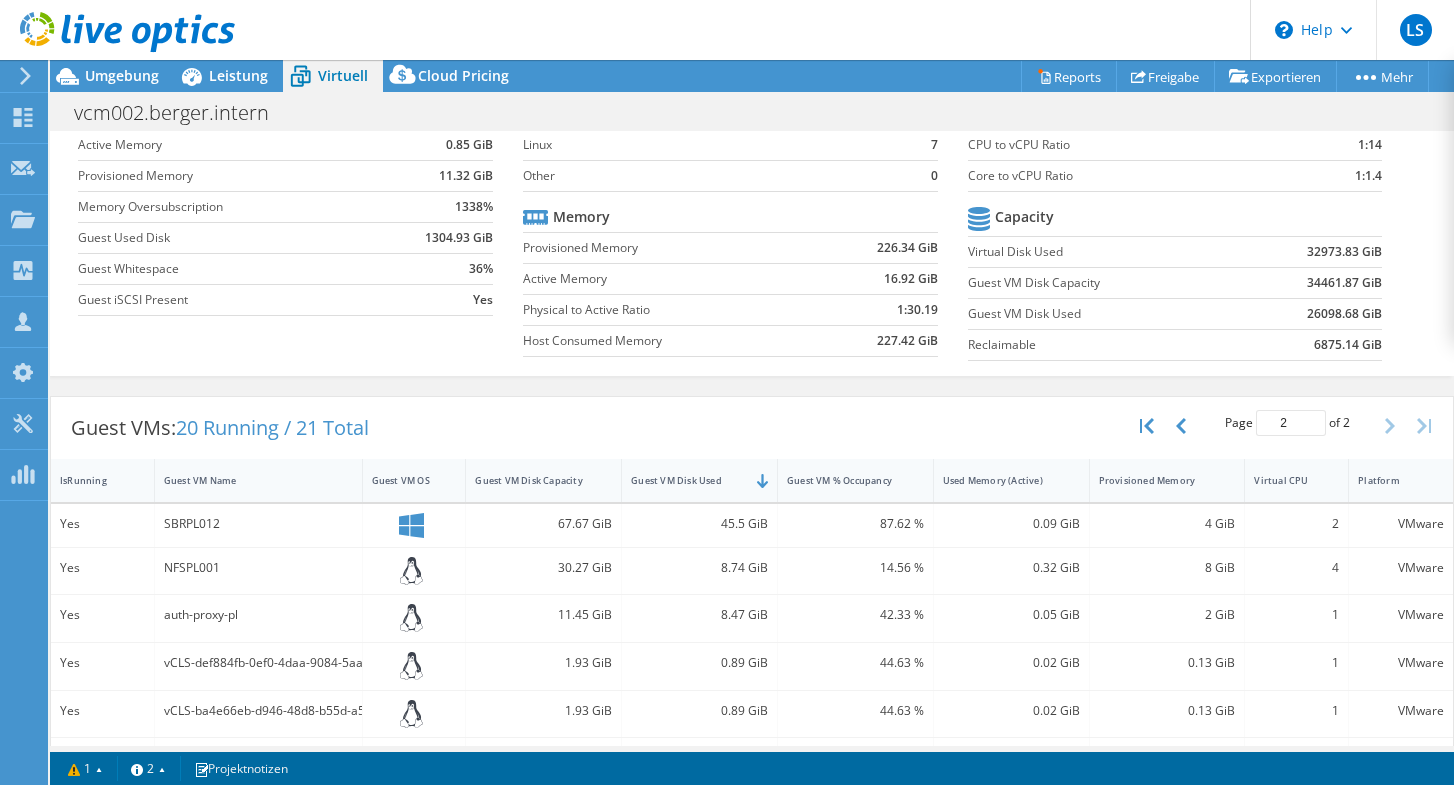 scroll, scrollTop: 177, scrollLeft: 0, axis: vertical 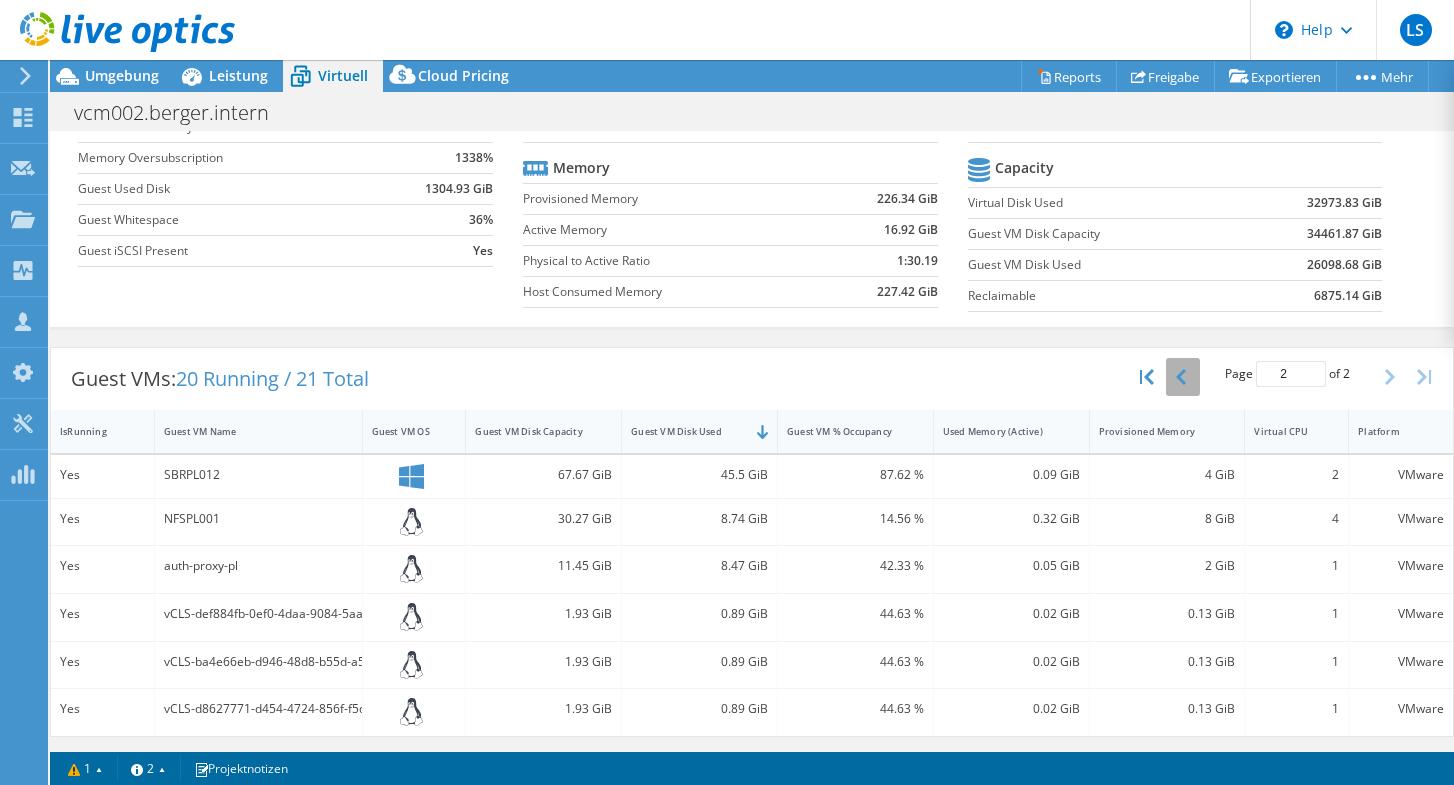 click 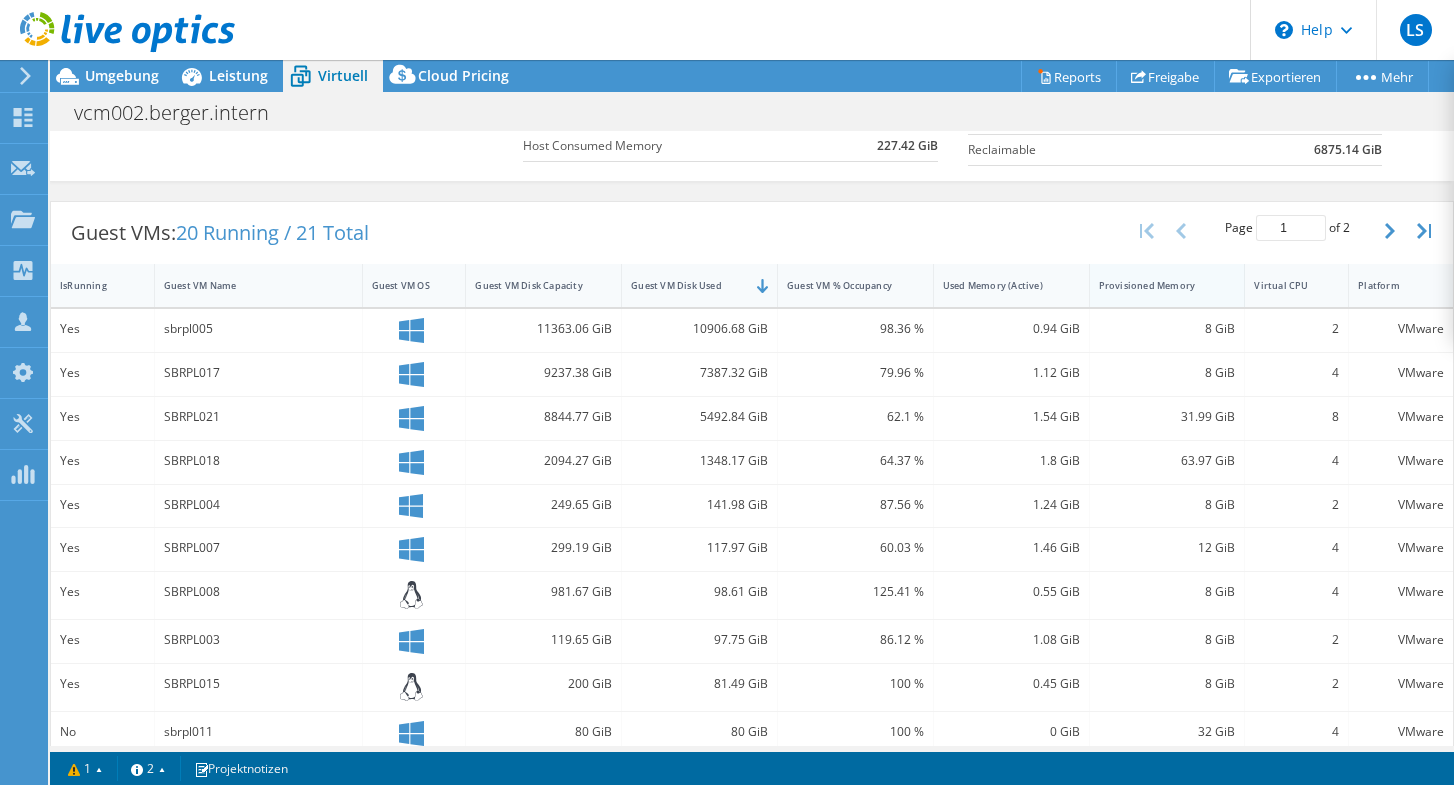 scroll, scrollTop: 313, scrollLeft: 0, axis: vertical 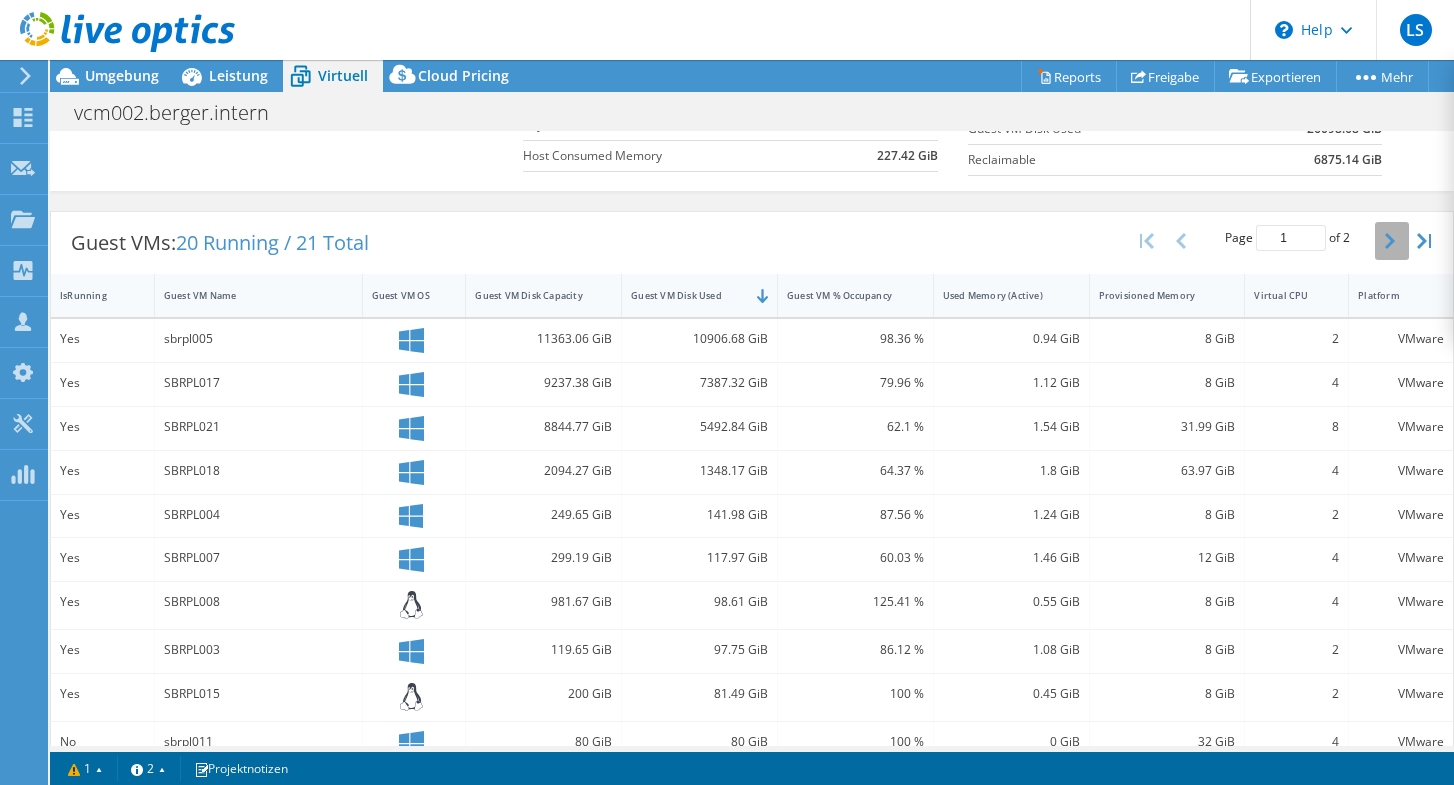 click at bounding box center [1392, 241] 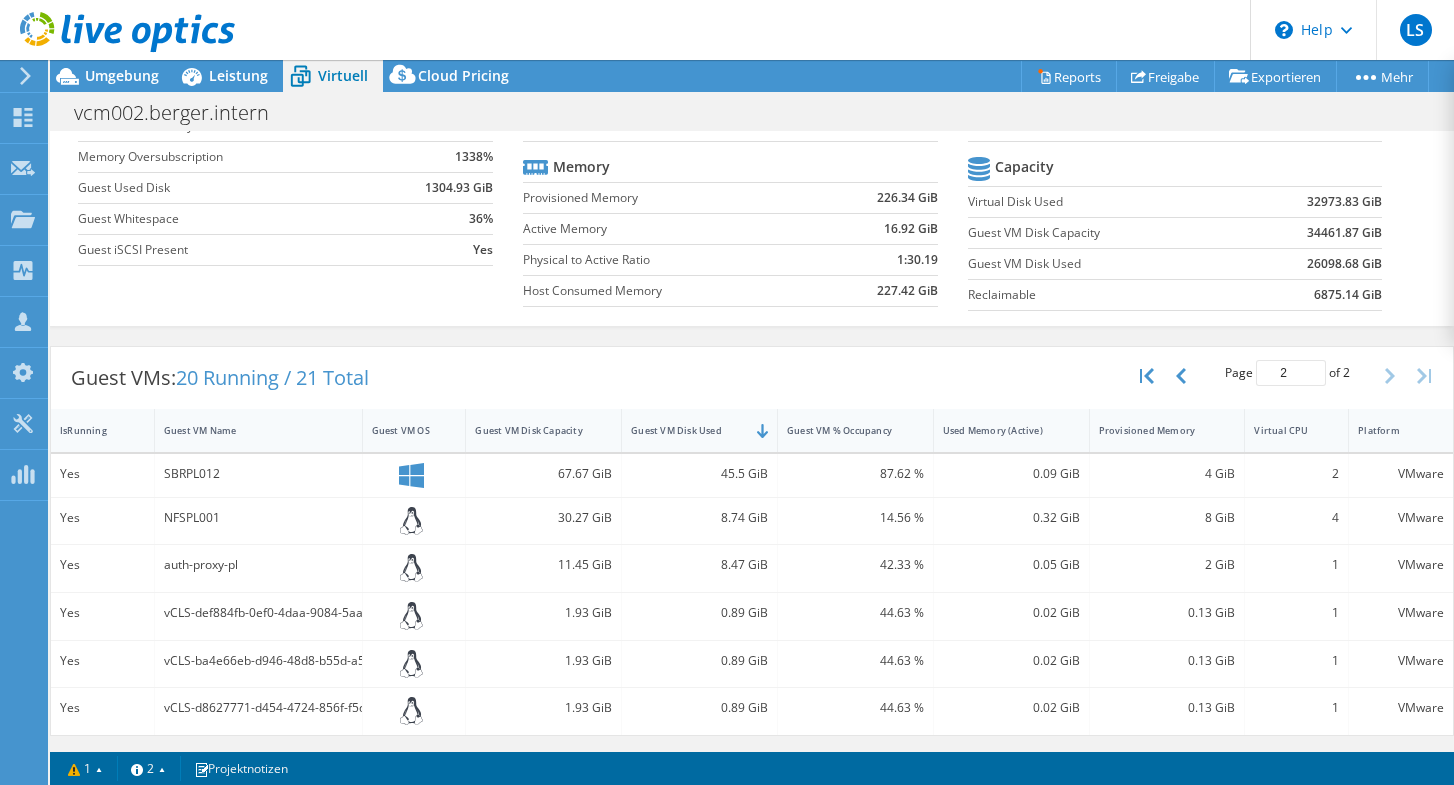 scroll, scrollTop: 177, scrollLeft: 0, axis: vertical 